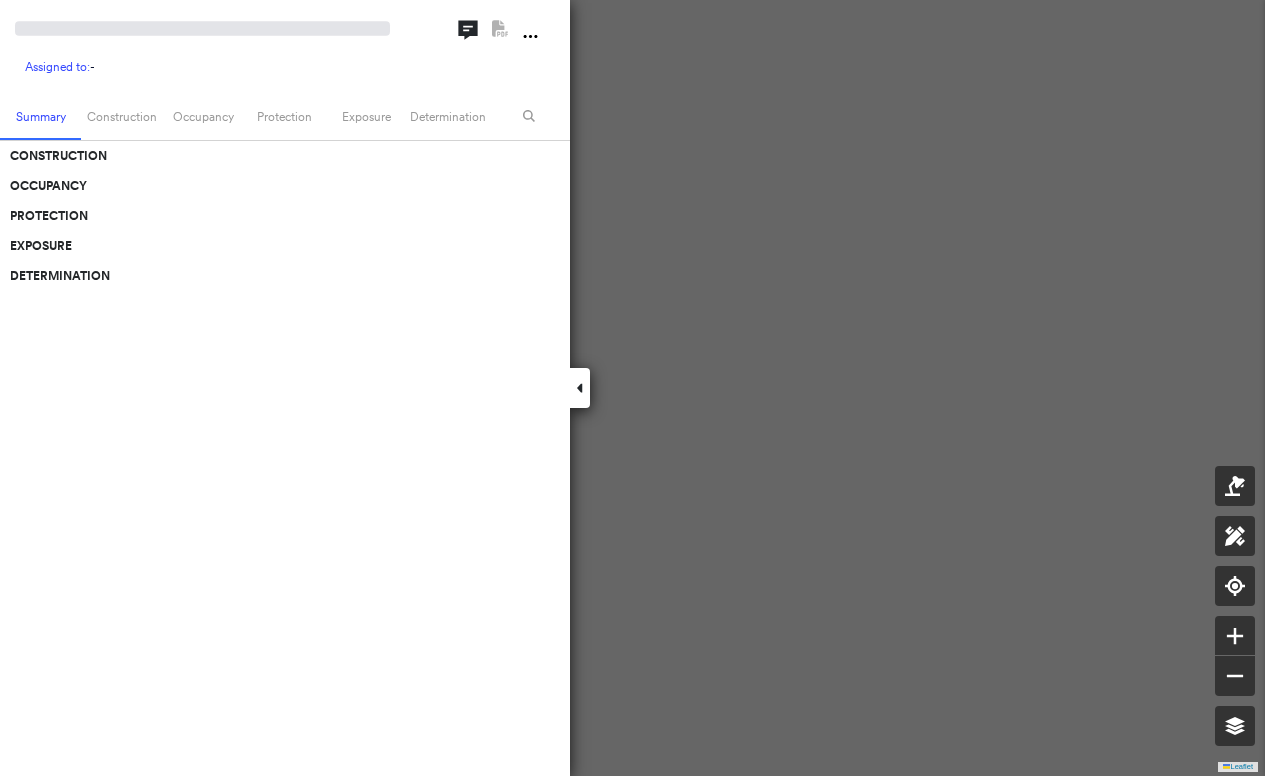 scroll, scrollTop: 0, scrollLeft: 0, axis: both 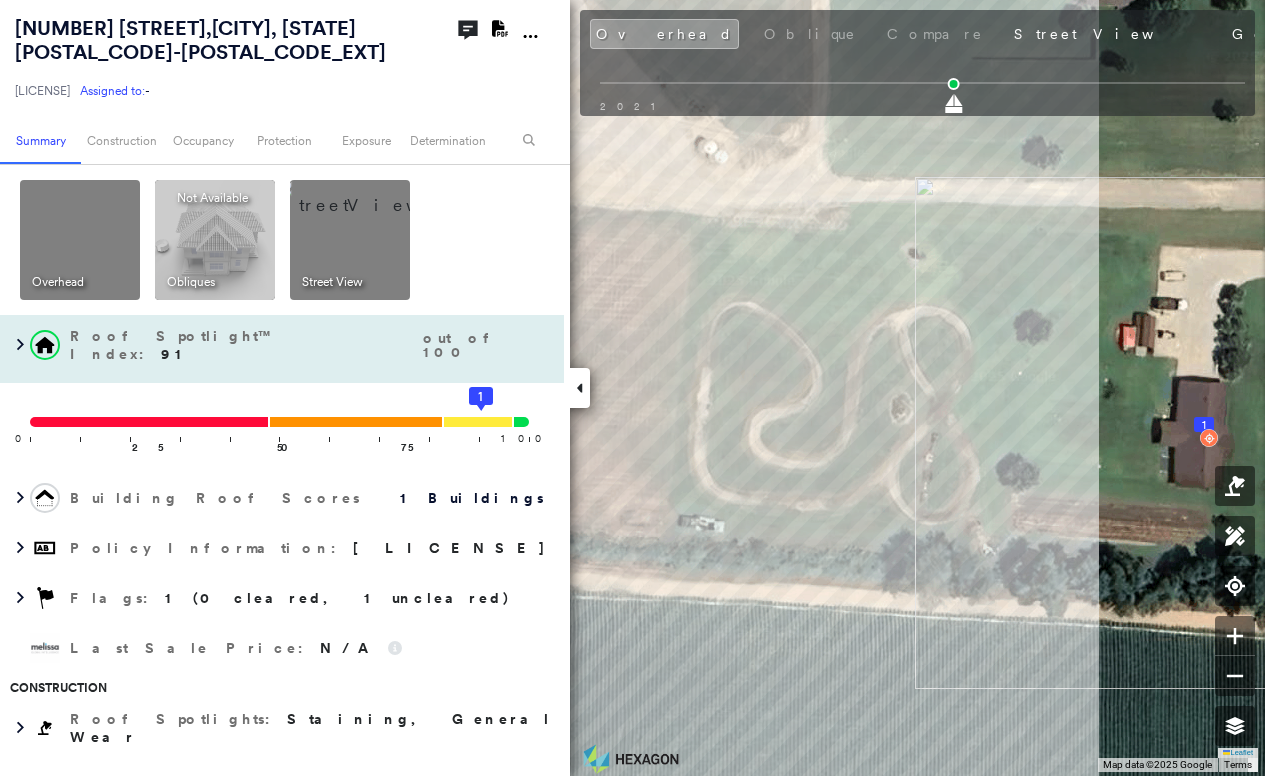 click on "2778 Arkansas 69 ,  LAKE CITY, AR 72437-8686 LHQ-25-0174510-00 Assigned to:  - Assigned to:  - LHQ-25-0174510-00 Assigned to:  - Open Comments Download PDF Report Summary Construction Occupancy Protection Exposure Determination Overhead Obliques Not Available ; Street View Roof Spotlight™ Index :  91 out of 100 0 100 25 50 75 1 Building Roof Scores 1 Buildings Policy Information :  LHQ-25-0174510-00 Flags :  1 (0 cleared, 1 uncleared) Last Sale Price :  N/A Construction Roof Spotlights :  Staining, General Wear Property Features :  Trampoline Roof Size & Shape :  1 building  - Gable | Asphalt Shingle BuildZoom - Building Permit Data and Analysis Occupancy Place Detail Smarty Streets - Surrounding Properties Protection Protection Exposure FEMA Risk Index Flood Regional Hazard: 1   out of  5 Crime Regional Hazard: 3   out of  5 Additional Perils Guidewire HazardHub HazardHub Risks Determination Flags :  1 (0 cleared, 1 uncleared) Uncleared Flags (1) Cleared Flags  (0) Flood Risk Flagged 06/23/25 Clear History" at bounding box center [632, 388] 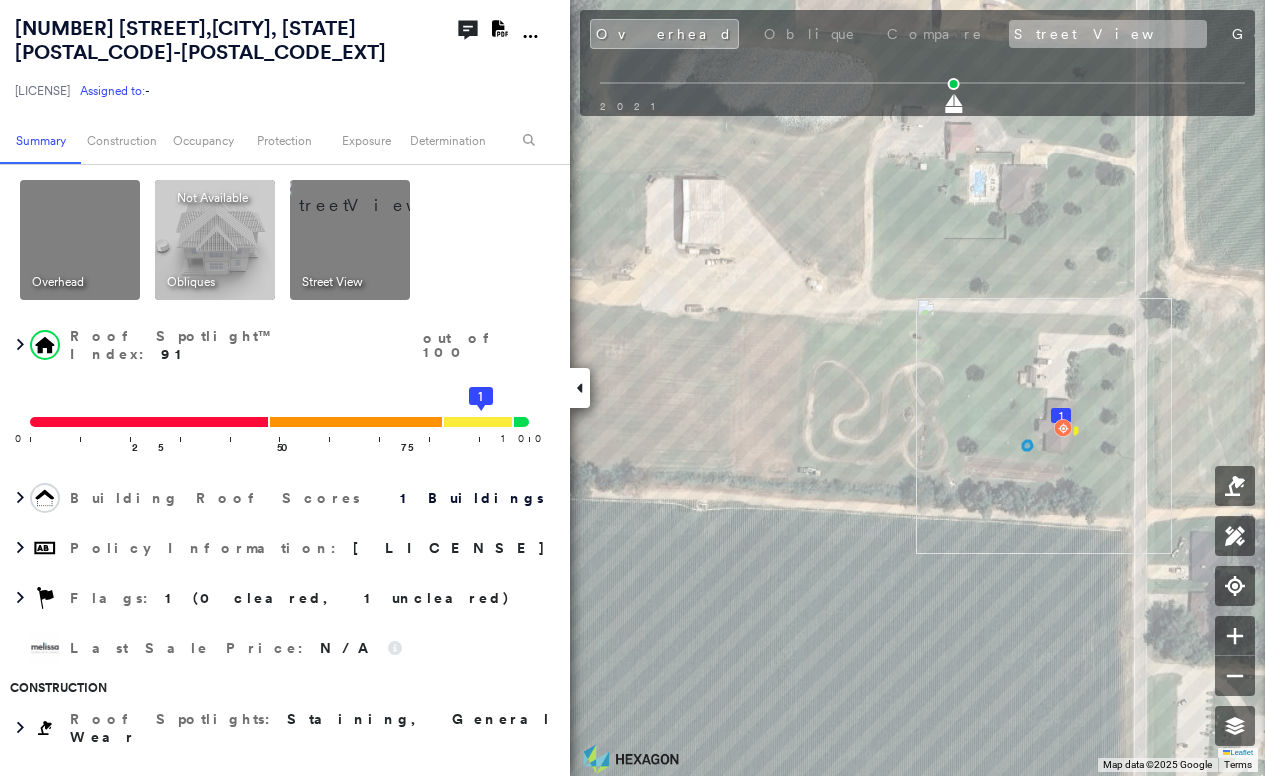 click on "Street View" at bounding box center [1108, 34] 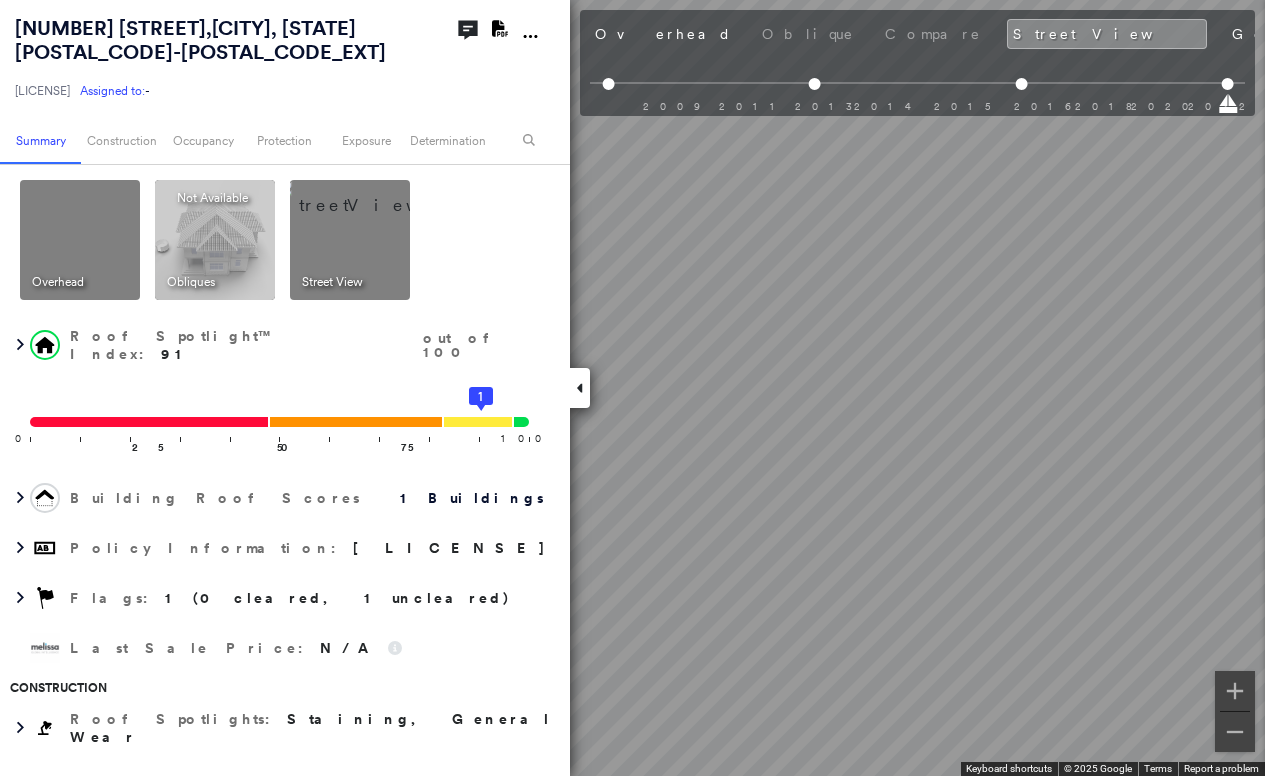 click on "2778 Arkansas 69 ,  LAKE CITY, AR 72437-8686 LHQ-25-0174510-00 Assigned to:  - Assigned to:  - LHQ-25-0174510-00 Assigned to:  - Open Comments Download PDF Report Summary Construction Occupancy Protection Exposure Determination Overhead Obliques Not Available ; Street View Roof Spotlight™ Index :  91 out of 100 0 100 25 50 75 1 Building Roof Scores 1 Buildings Policy Information :  LHQ-25-0174510-00 Flags :  1 (0 cleared, 1 uncleared) Last Sale Price :  N/A Construction Roof Spotlights :  Staining, General Wear Property Features :  Trampoline Roof Size & Shape :  1 building  - Gable | Asphalt Shingle BuildZoom - Building Permit Data and Analysis Occupancy Place Detail Smarty Streets - Surrounding Properties Protection Protection Exposure FEMA Risk Index Flood Regional Hazard: 1   out of  5 Crime Regional Hazard: 3   out of  5 Additional Perils Guidewire HazardHub HazardHub Risks Determination Flags :  1 (0 cleared, 1 uncleared) Uncleared Flags (1) Cleared Flags  (0) Flood Risk Flagged 06/23/25 Clear History" at bounding box center [632, 388] 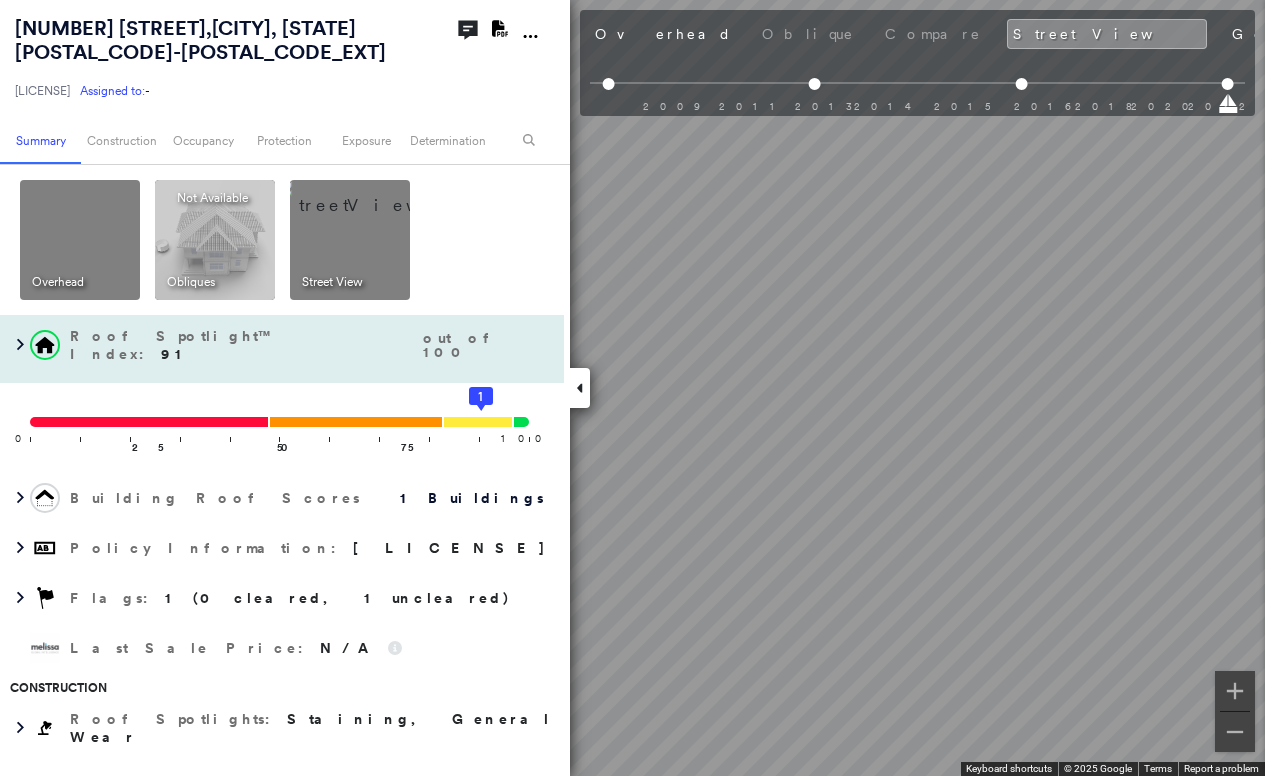 click on "2778 Arkansas 69 ,  LAKE CITY, AR 72437-8686 LHQ-25-0174510-00 Assigned to:  - Assigned to:  - LHQ-25-0174510-00 Assigned to:  - Open Comments Download PDF Report Summary Construction Occupancy Protection Exposure Determination Overhead Obliques Not Available ; Street View Roof Spotlight™ Index :  91 out of 100 0 100 25 50 75 1 Building Roof Scores 1 Buildings Policy Information :  LHQ-25-0174510-00 Flags :  1 (0 cleared, 1 uncleared) Last Sale Price :  N/A Construction Roof Spotlights :  Staining, General Wear Property Features :  Trampoline Roof Size & Shape :  1 building  - Gable | Asphalt Shingle BuildZoom - Building Permit Data and Analysis Occupancy Place Detail Smarty Streets - Surrounding Properties Protection Protection Exposure FEMA Risk Index Flood Regional Hazard: 1   out of  5 Crime Regional Hazard: 3   out of  5 Additional Perils Guidewire HazardHub HazardHub Risks Determination Flags :  1 (0 cleared, 1 uncleared) Uncleared Flags (1) Cleared Flags  (0) Flood Risk Flagged 06/23/25 Clear History" at bounding box center [632, 388] 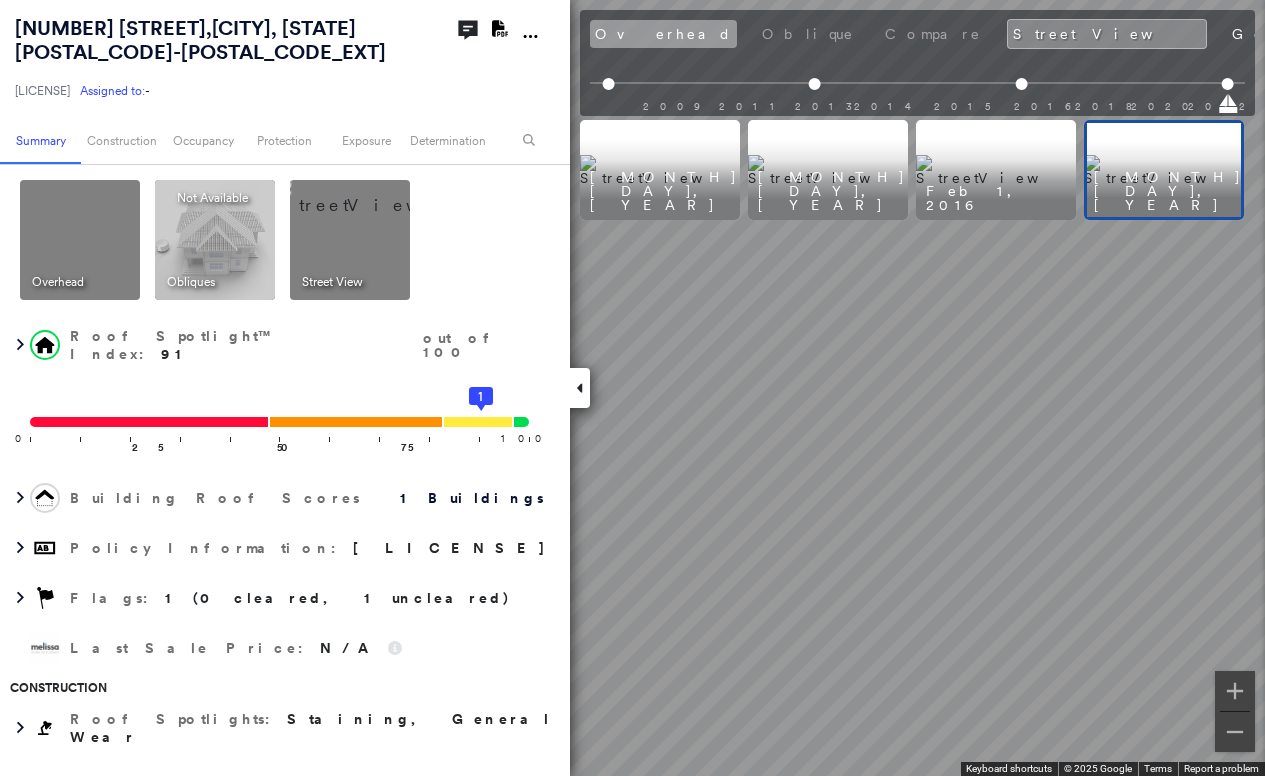 click on "Overhead" at bounding box center [663, 34] 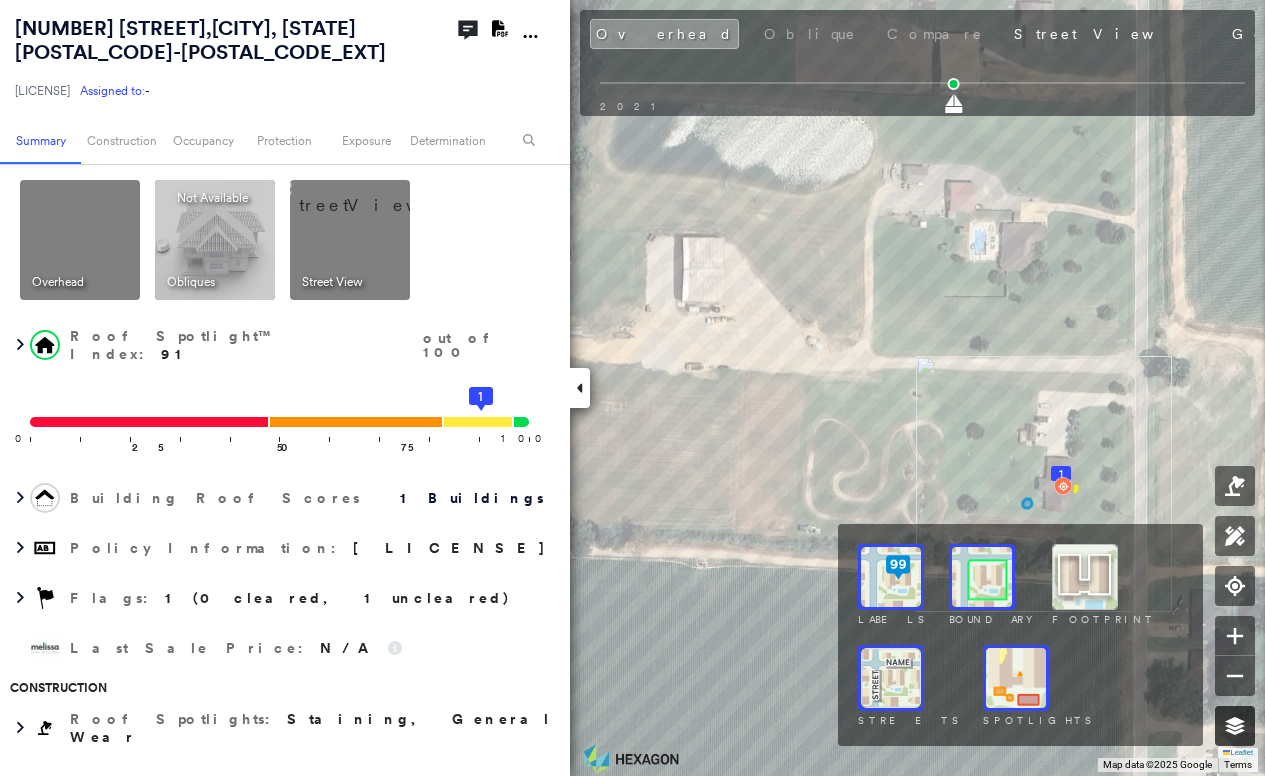 click 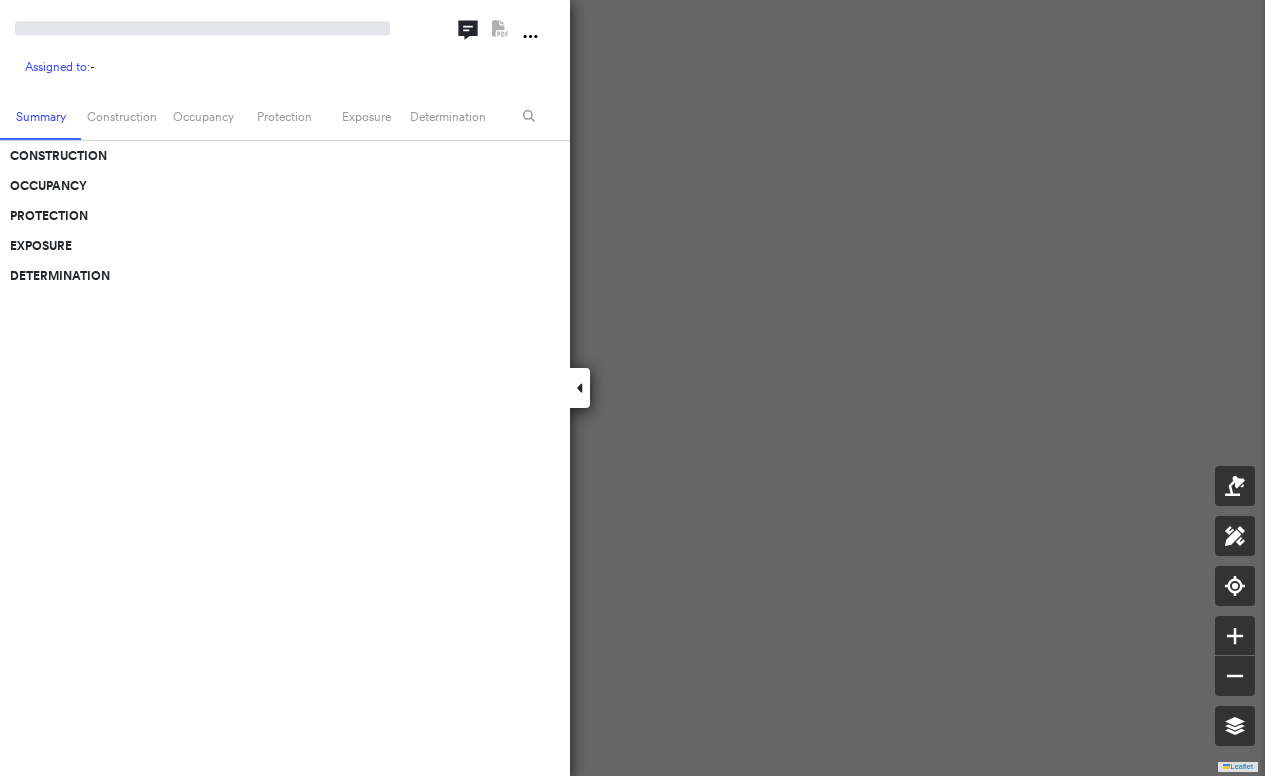 scroll, scrollTop: 0, scrollLeft: 0, axis: both 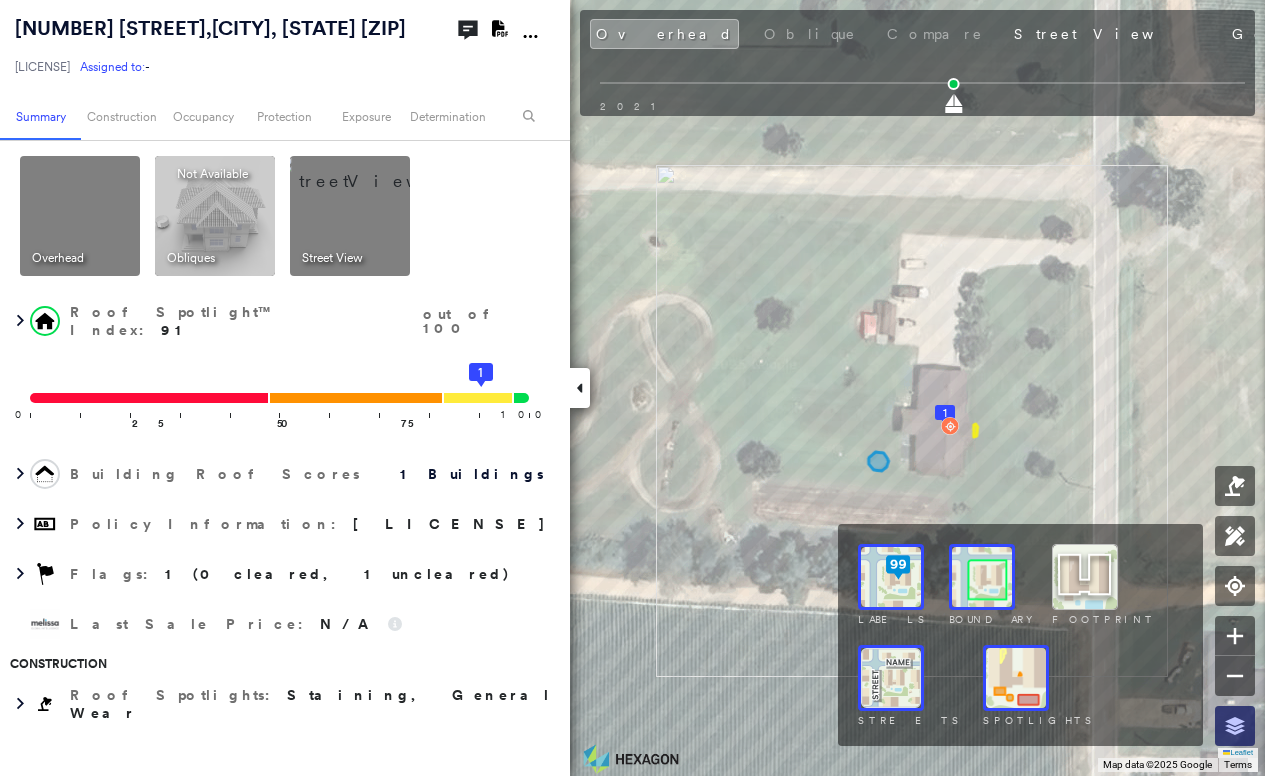 click 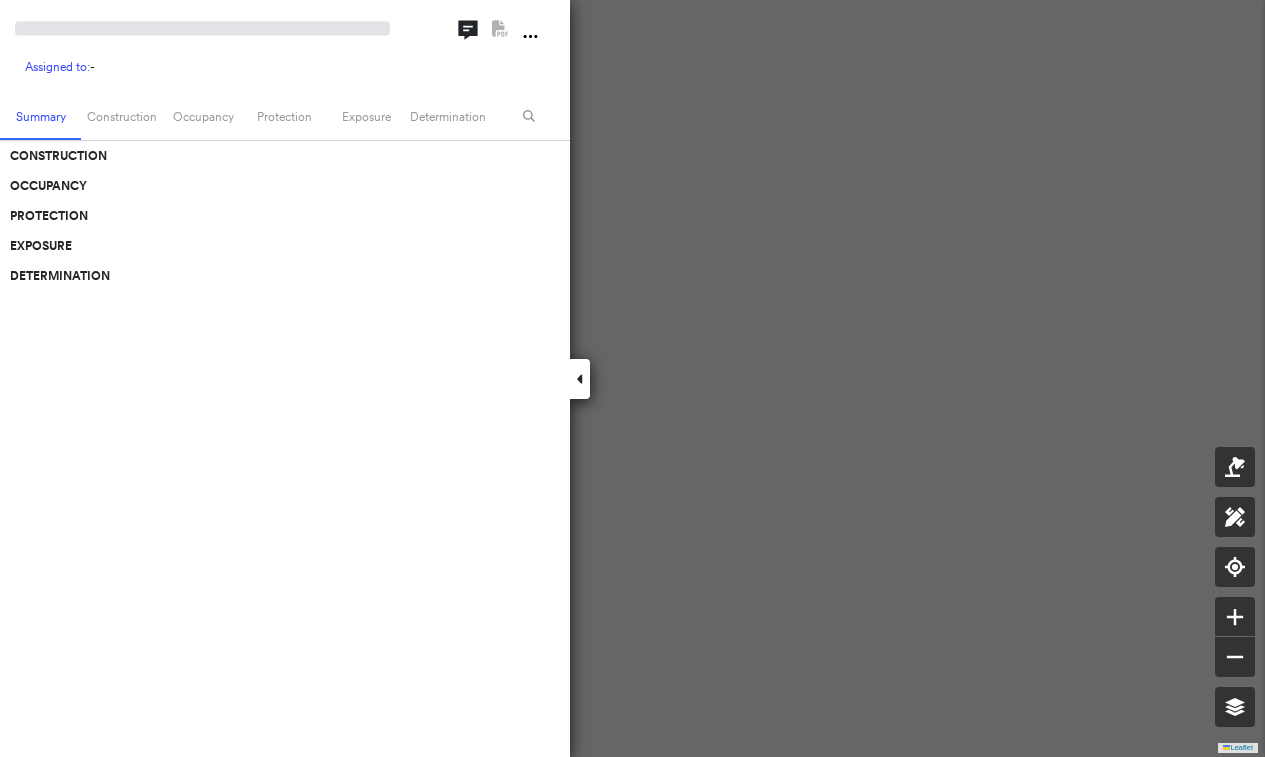 scroll, scrollTop: 0, scrollLeft: 0, axis: both 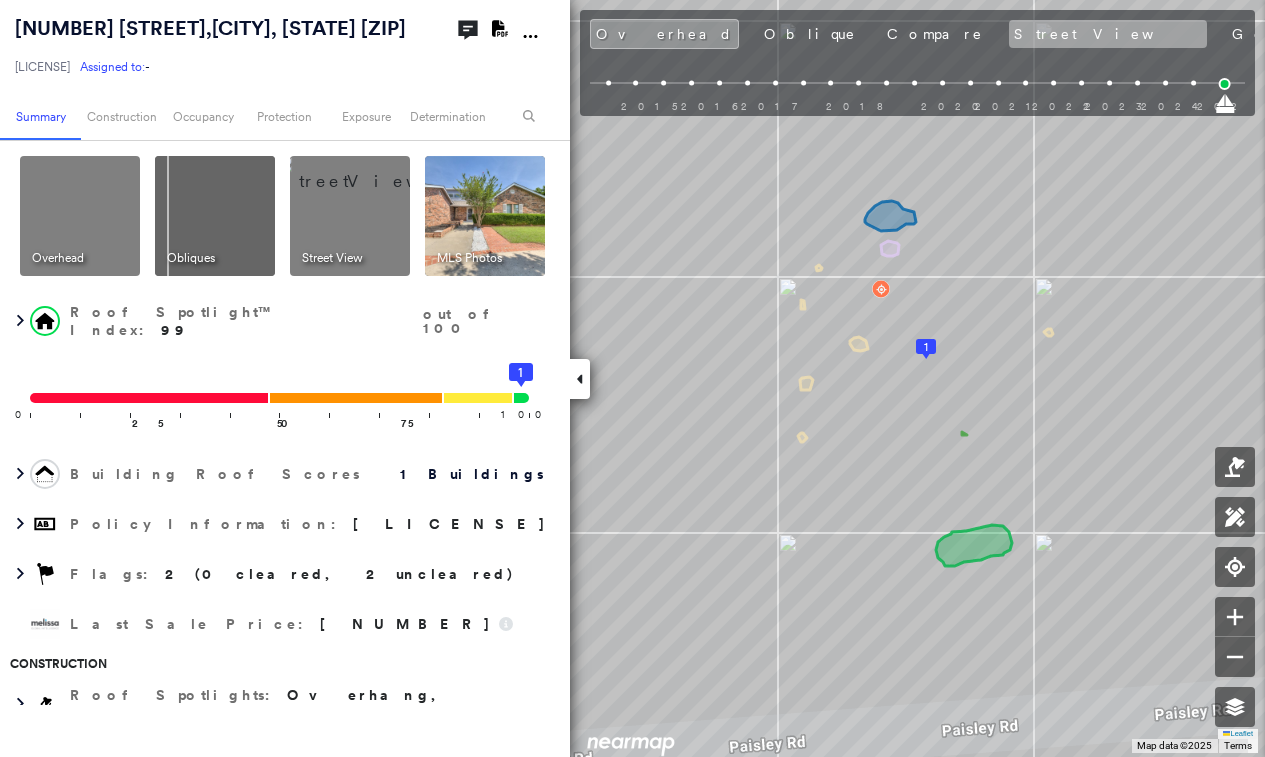 click on "Street View" at bounding box center (1108, 34) 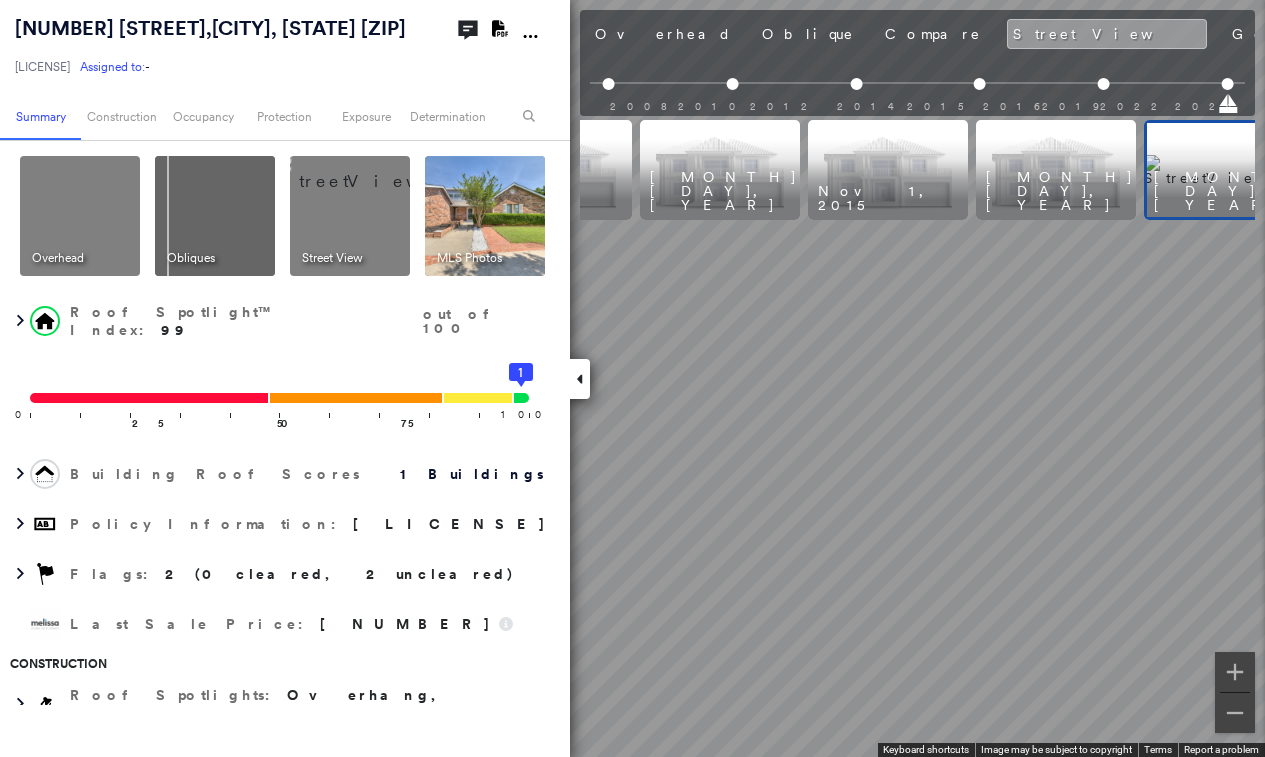 scroll, scrollTop: 0, scrollLeft: 333, axis: horizontal 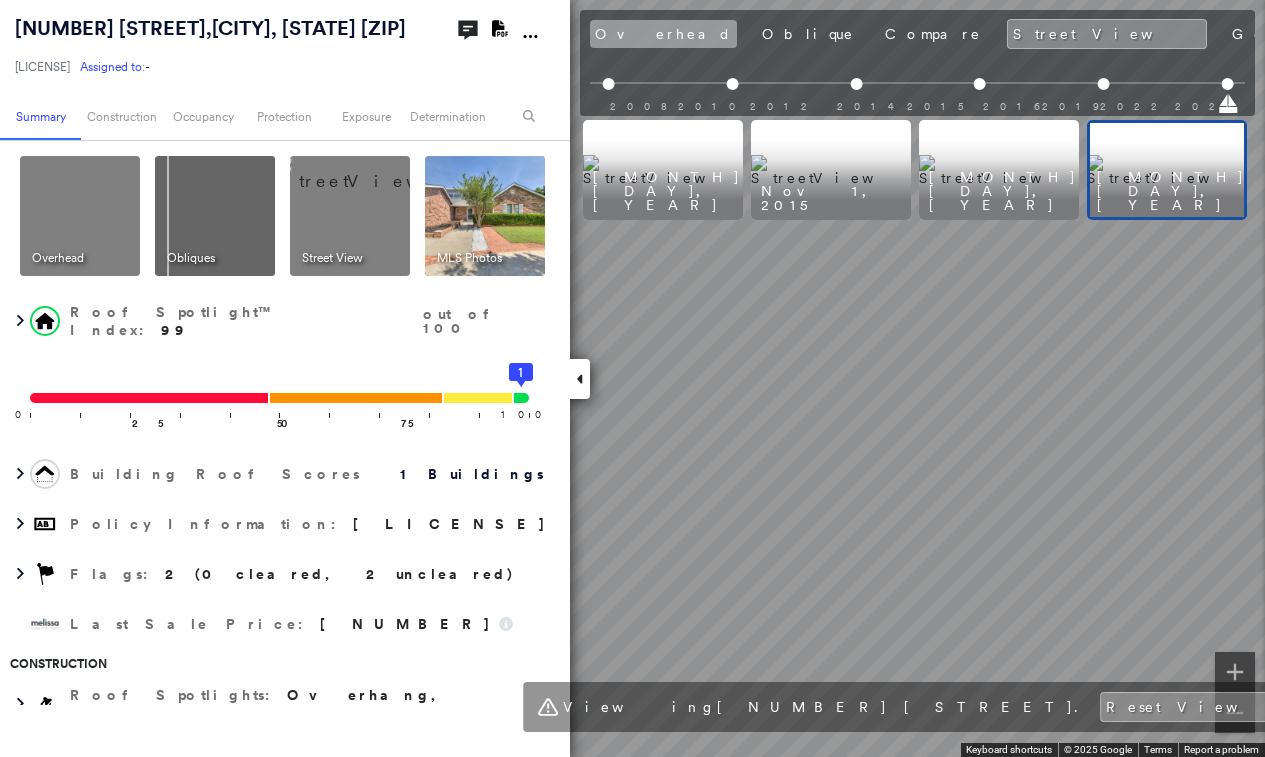 drag, startPoint x: 638, startPoint y: 32, endPoint x: 612, endPoint y: 110, distance: 82.219215 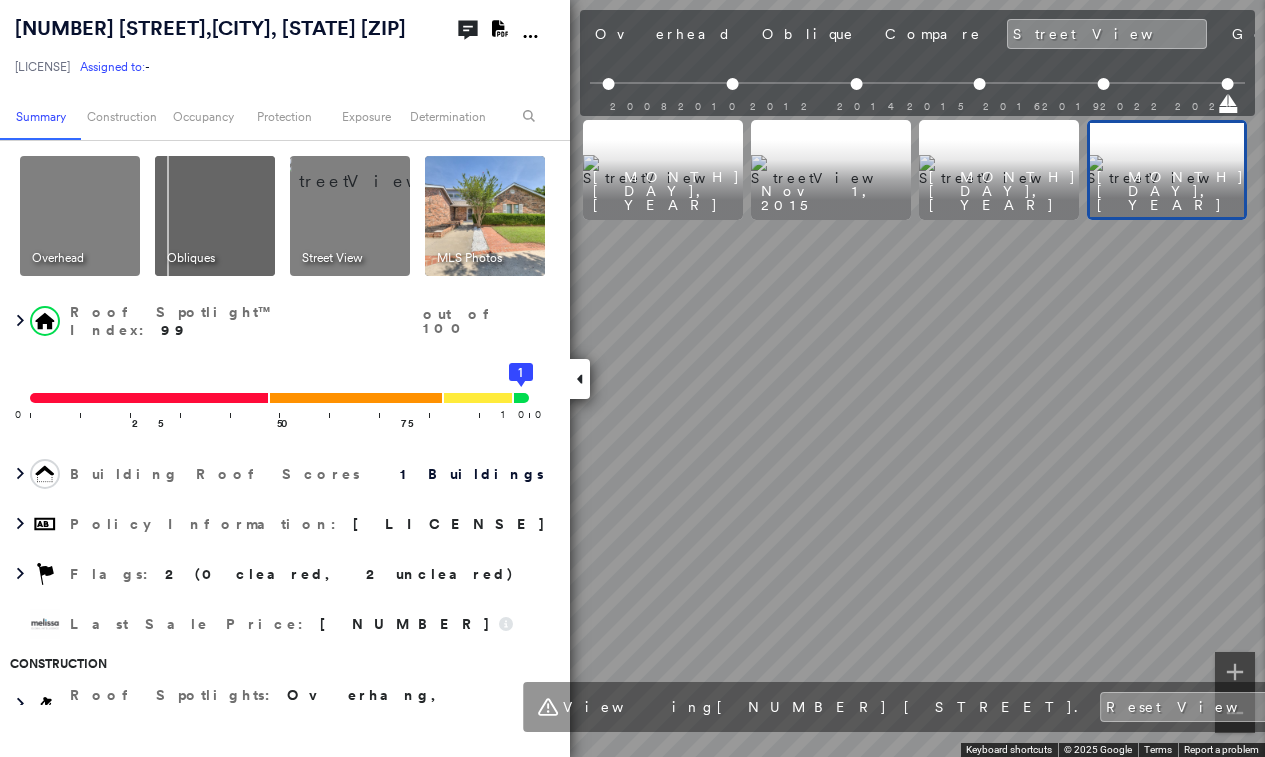 click on "Overhead" at bounding box center [663, 34] 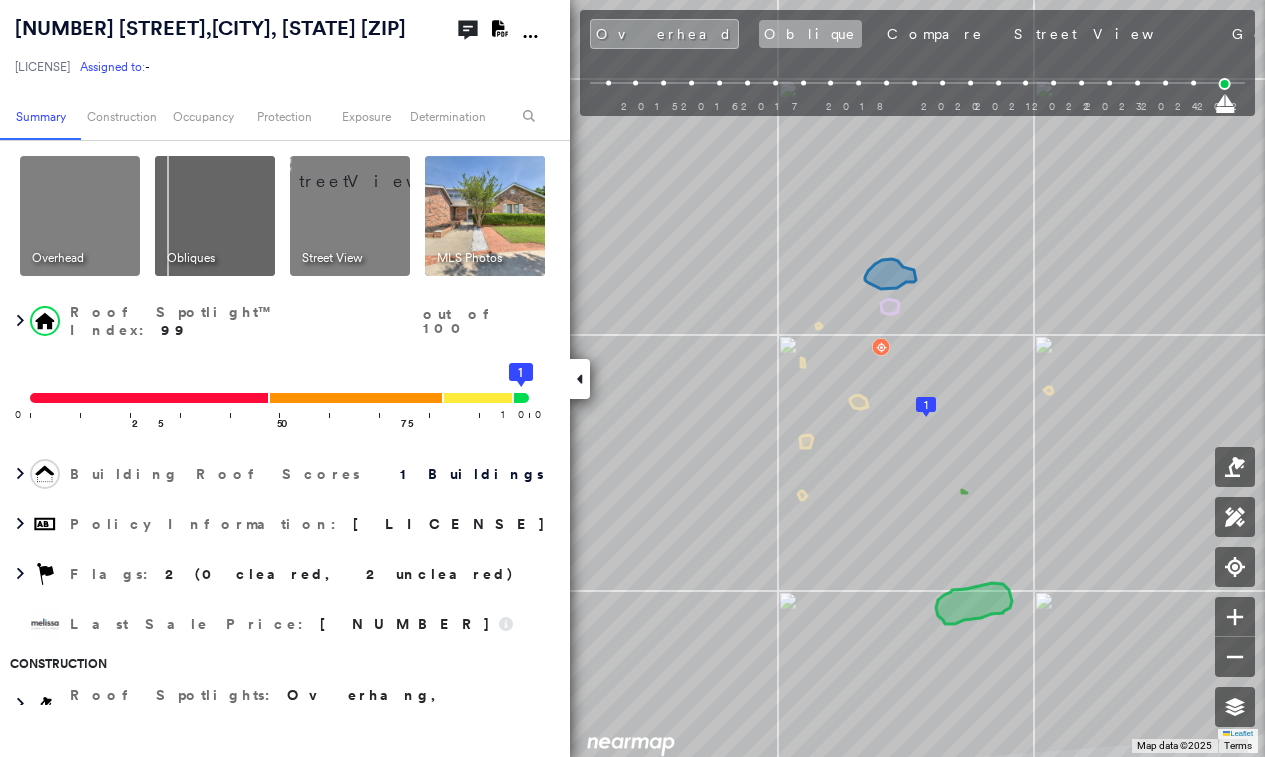 click on "Oblique" at bounding box center (810, 34) 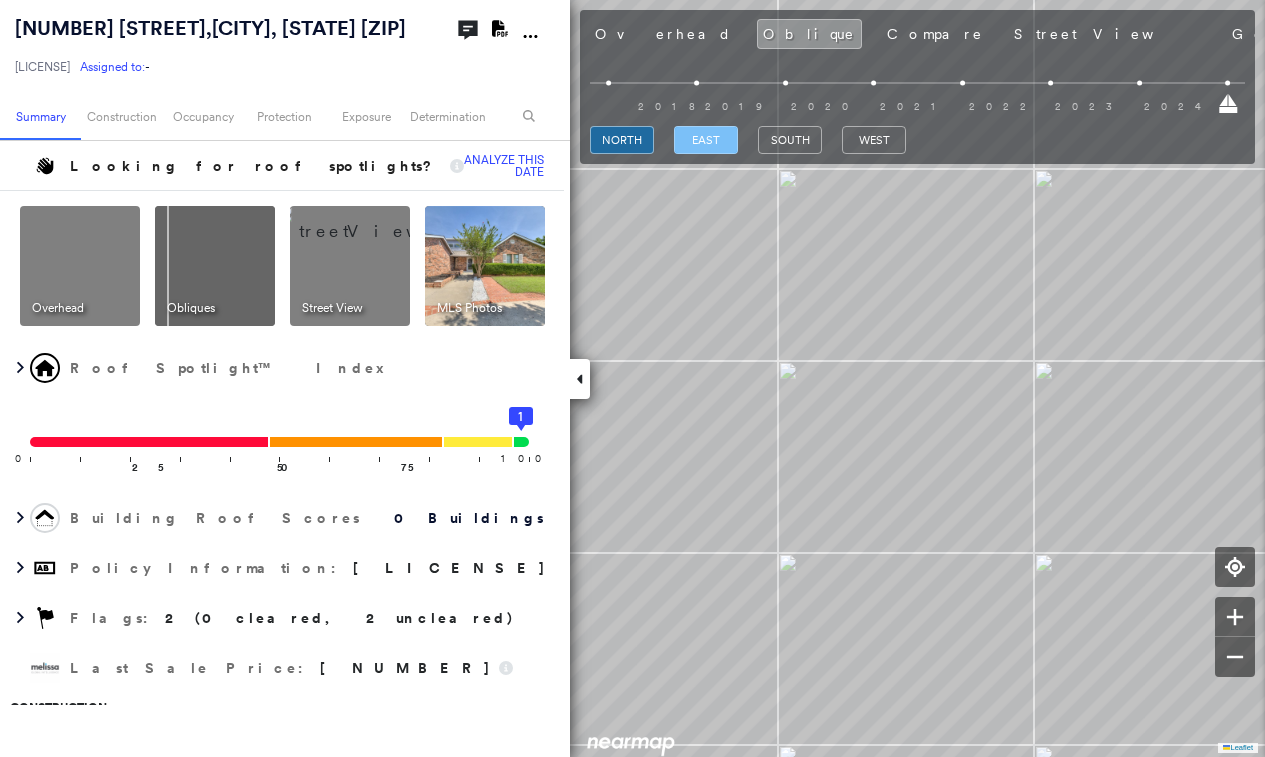 click on "east" at bounding box center (706, 140) 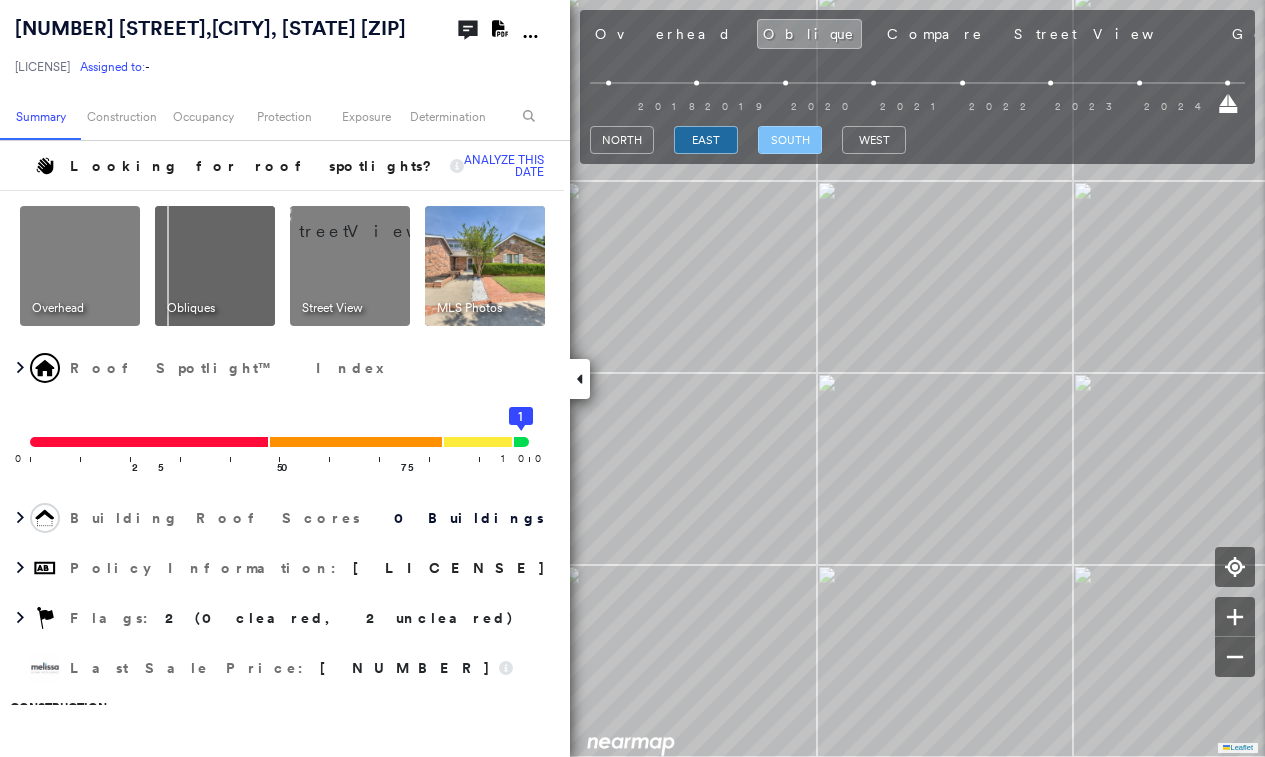 click on "south" at bounding box center (790, 140) 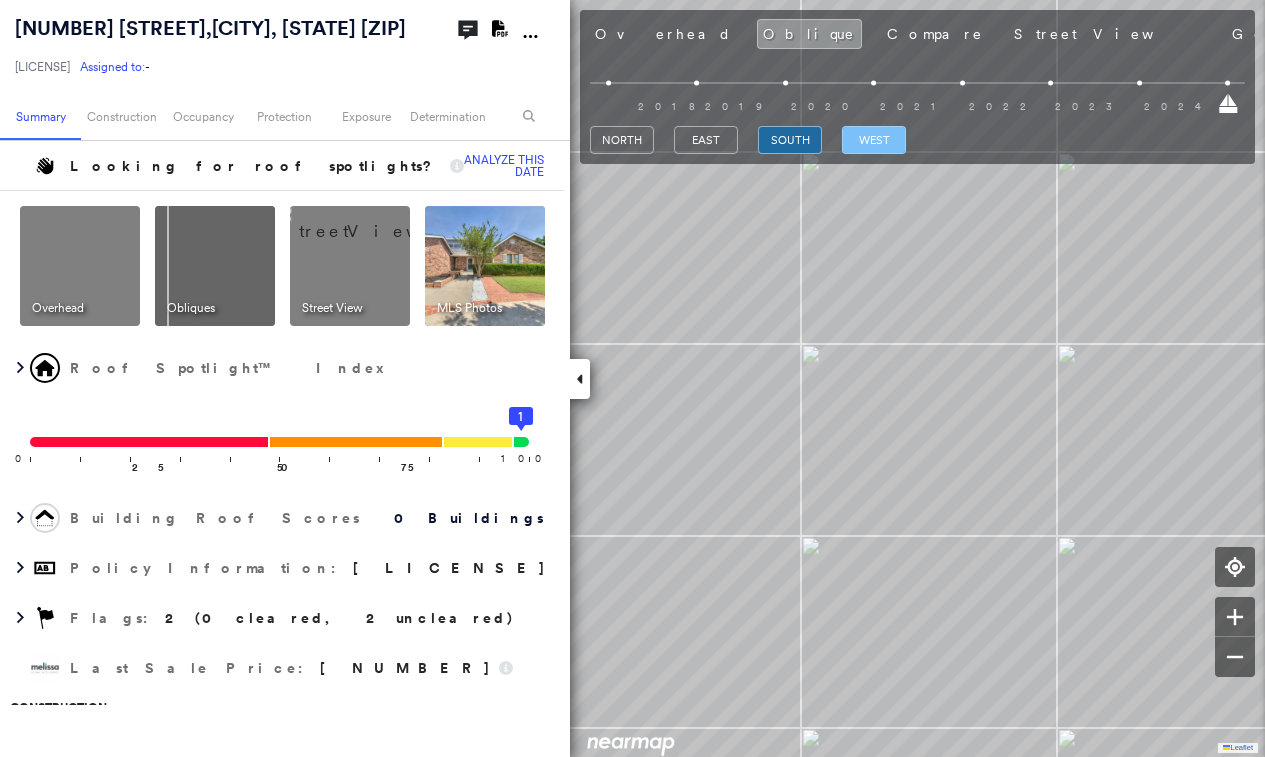 click on "west" at bounding box center (874, 140) 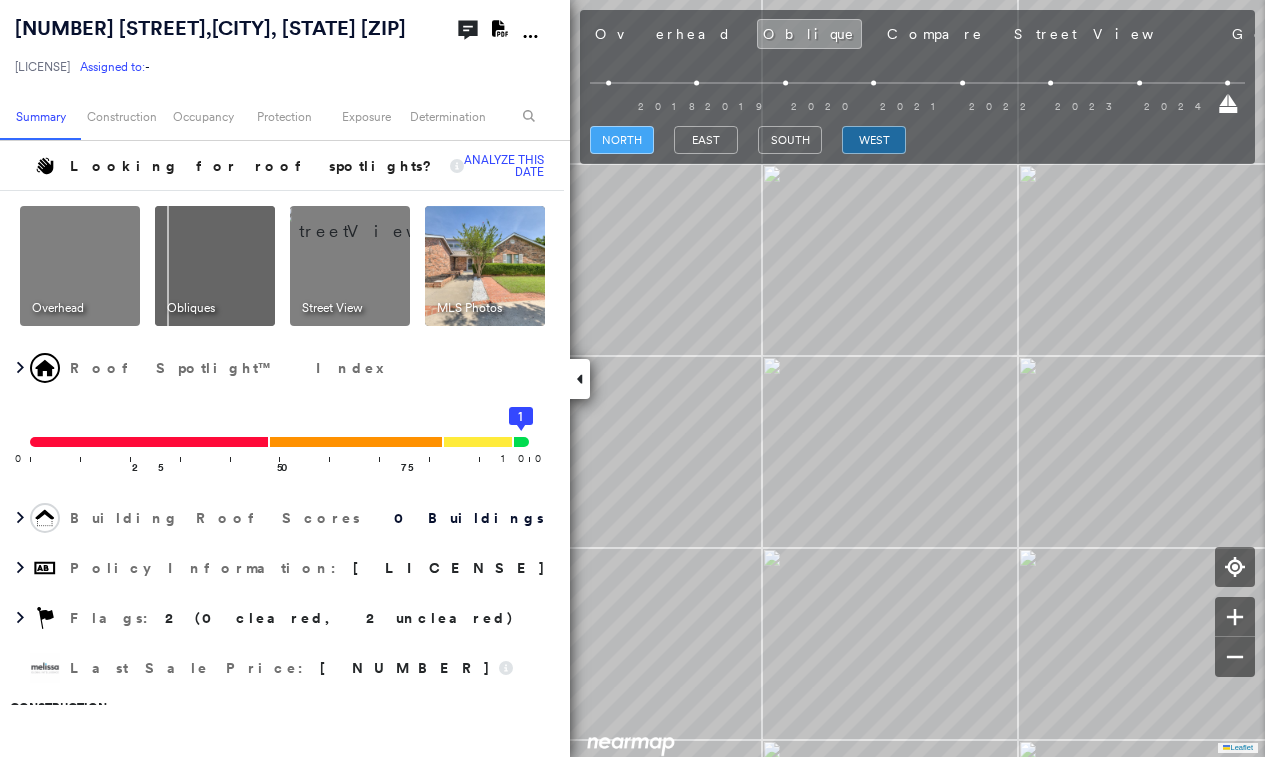 click on "north" at bounding box center [622, 140] 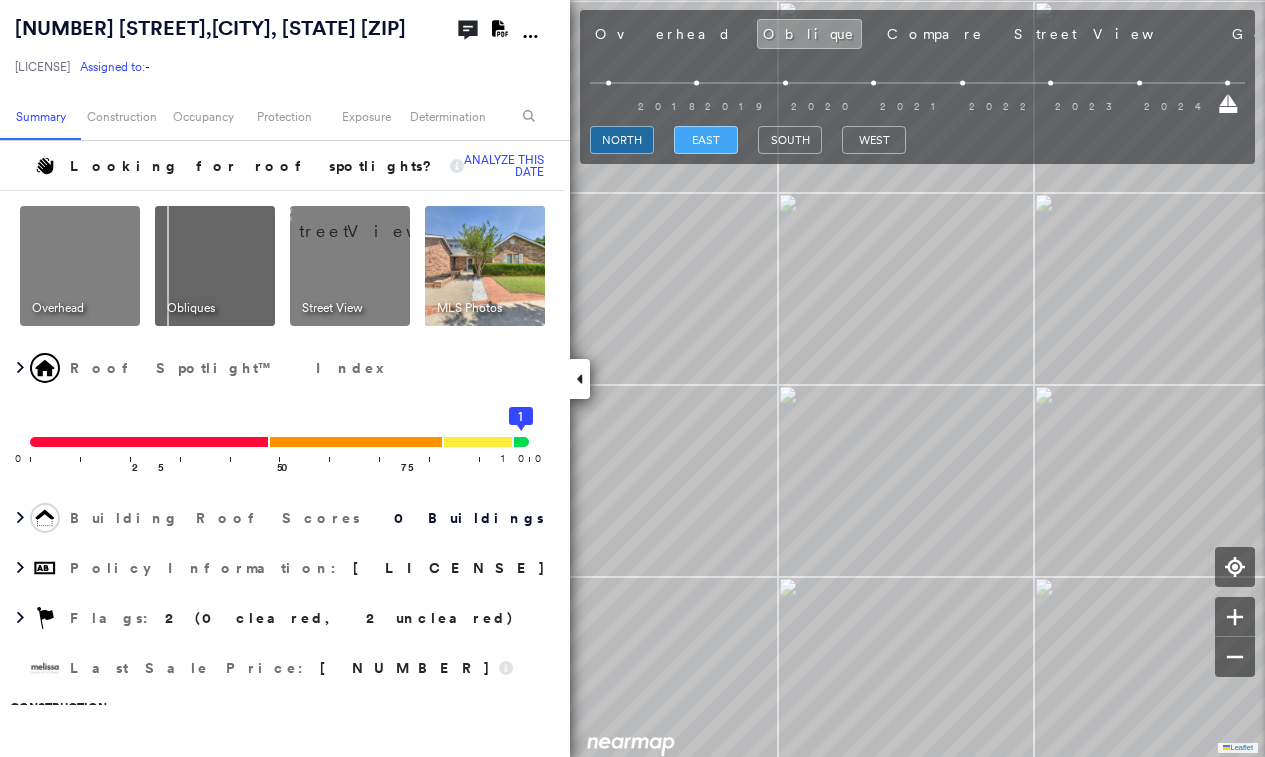 click on "east" at bounding box center (706, 140) 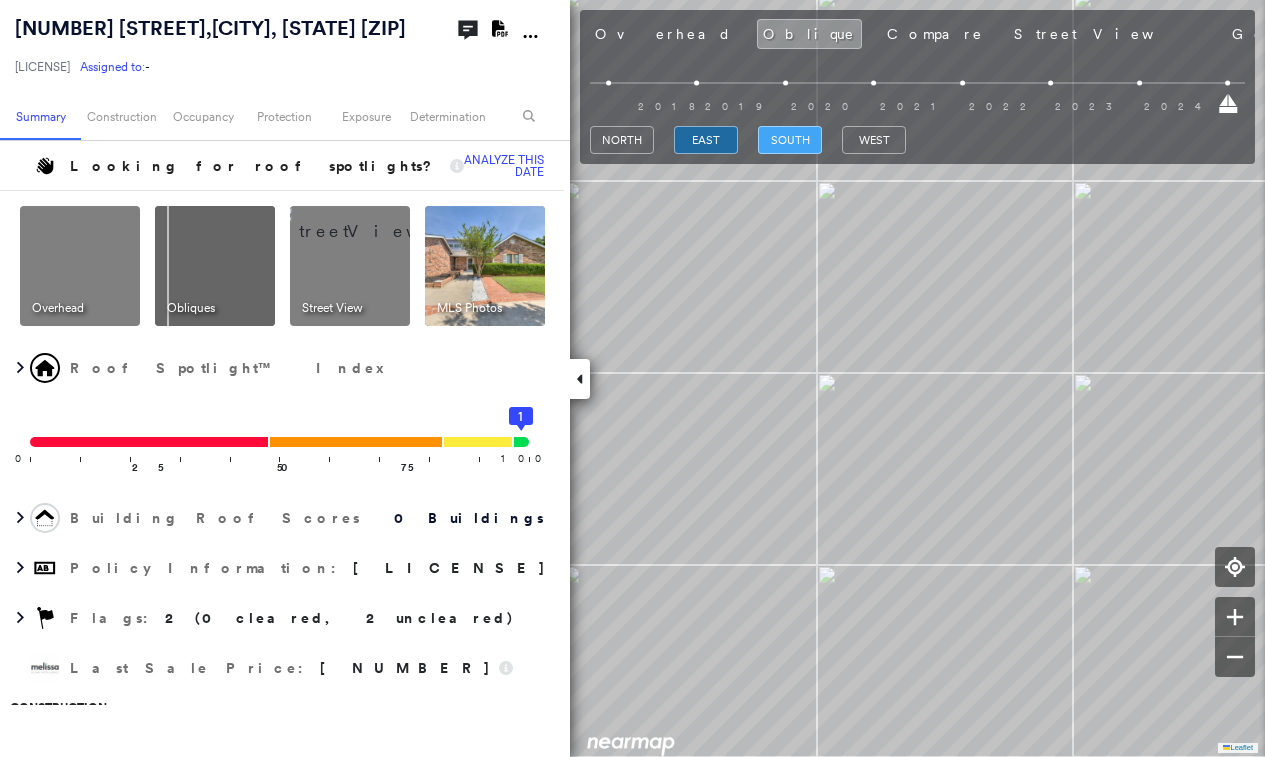 click on "south" at bounding box center [790, 140] 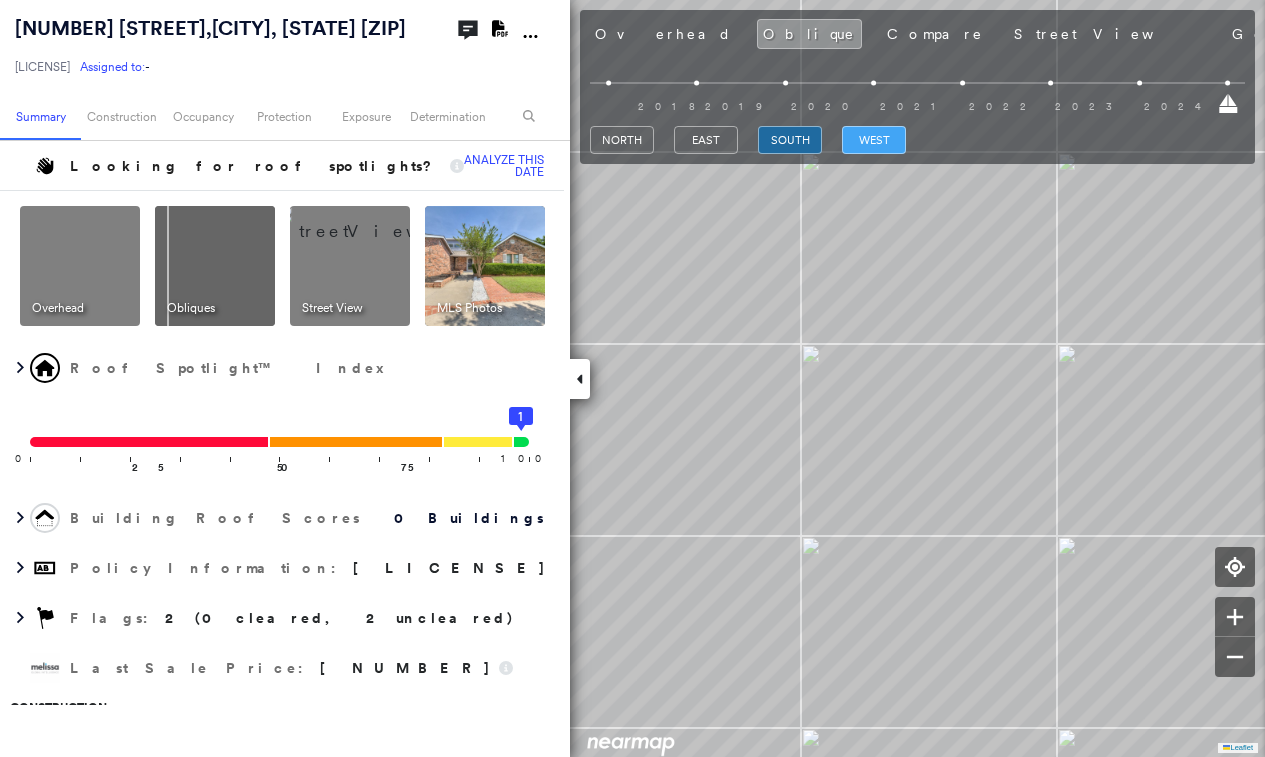 click on "west" at bounding box center (874, 140) 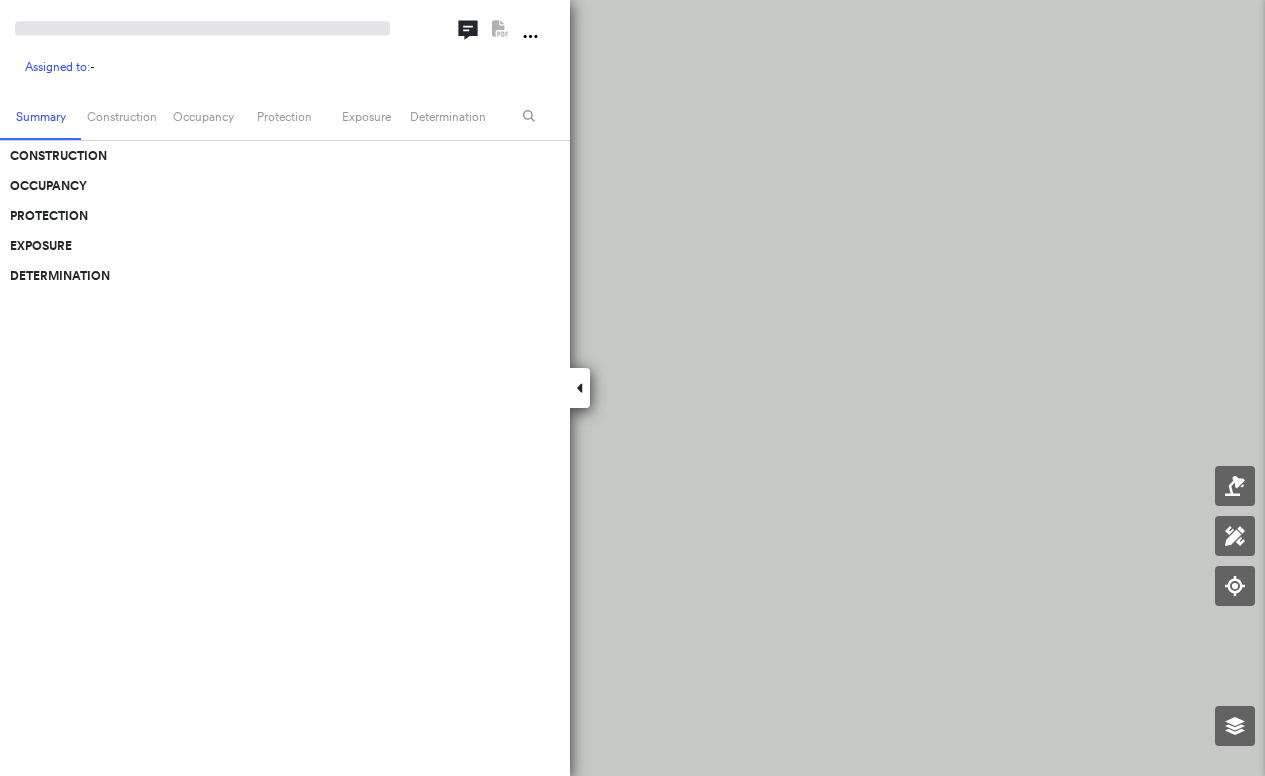 scroll, scrollTop: 0, scrollLeft: 0, axis: both 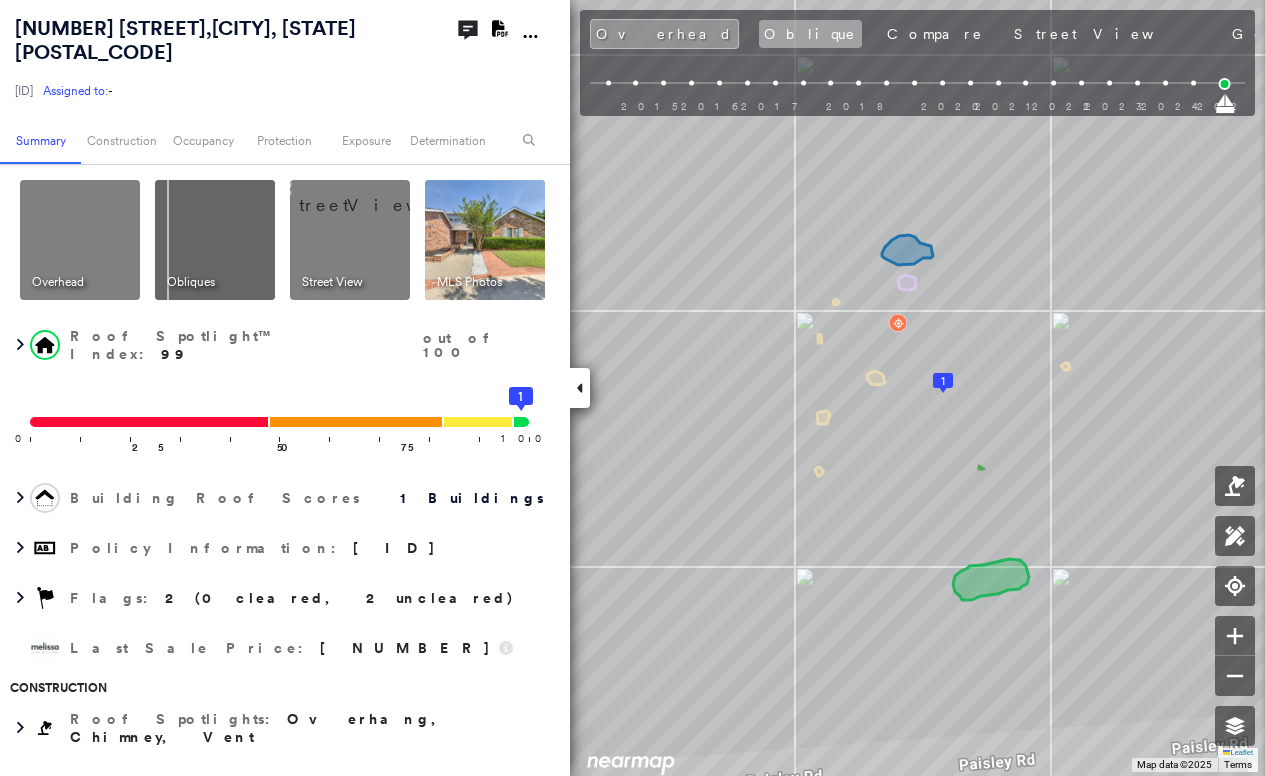 click on "Oblique" at bounding box center (810, 34) 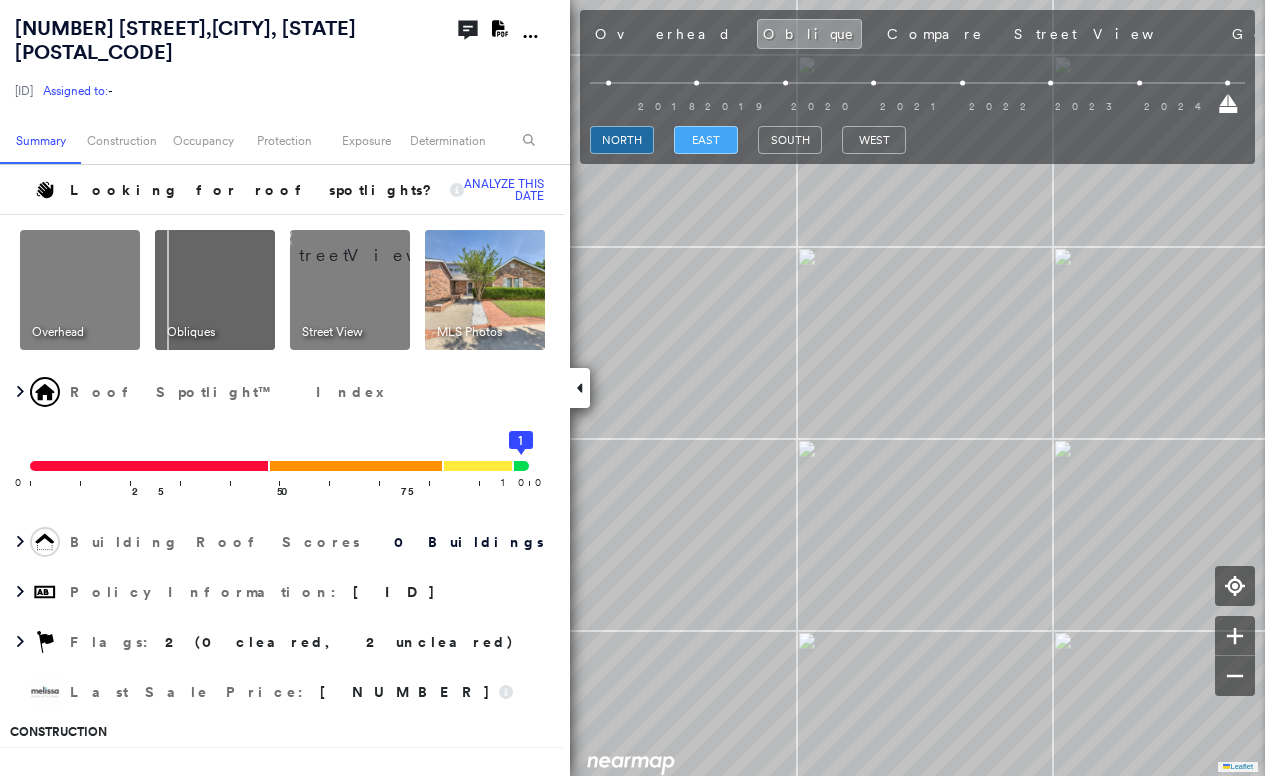 click on "east" at bounding box center [706, 140] 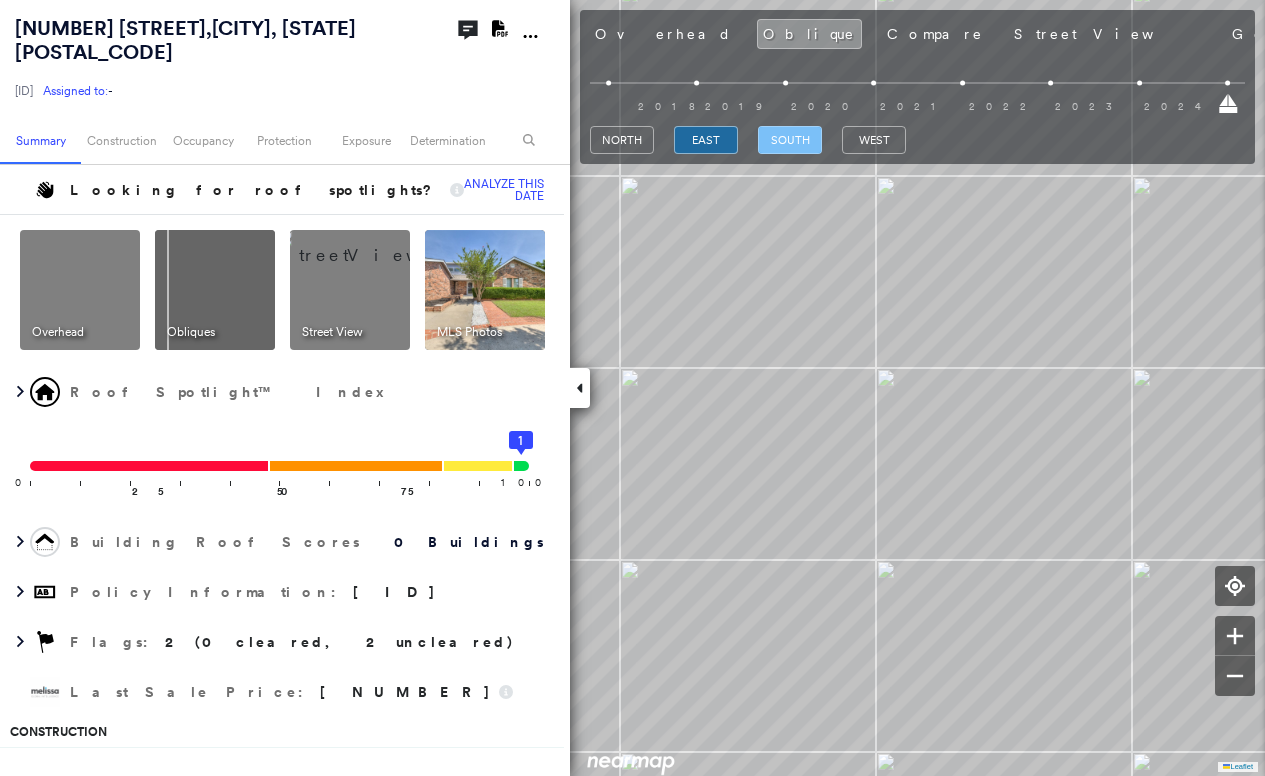 click on "south" at bounding box center [790, 140] 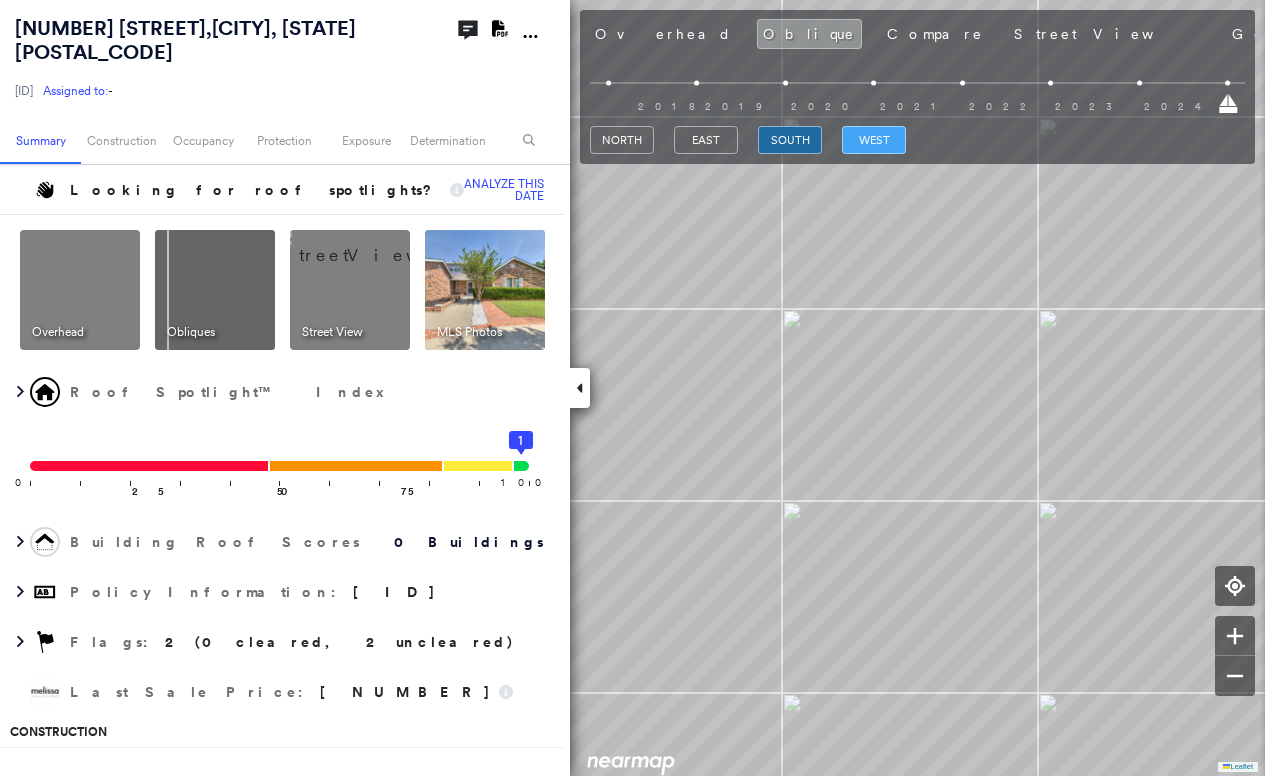 click on "west" at bounding box center (874, 140) 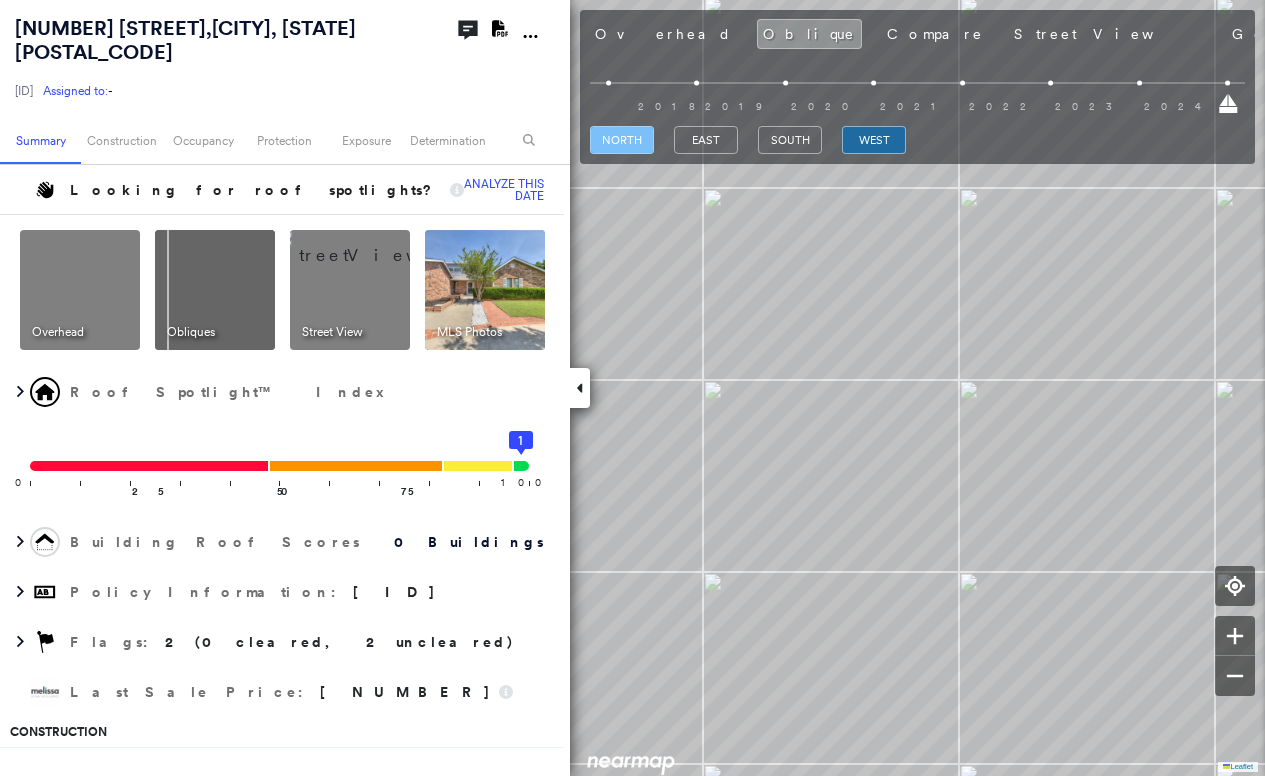 click on "north" at bounding box center [622, 140] 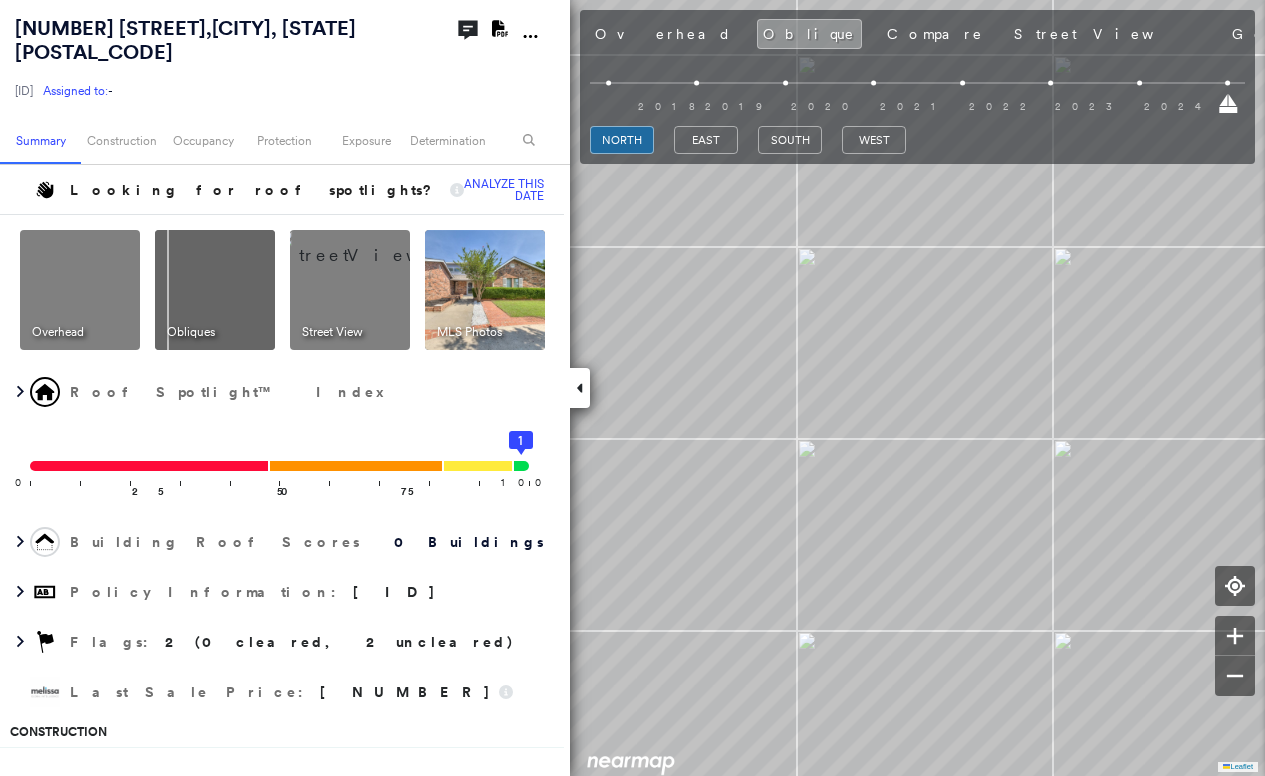 drag, startPoint x: 648, startPoint y: 32, endPoint x: 756, endPoint y: 31, distance: 108.00463 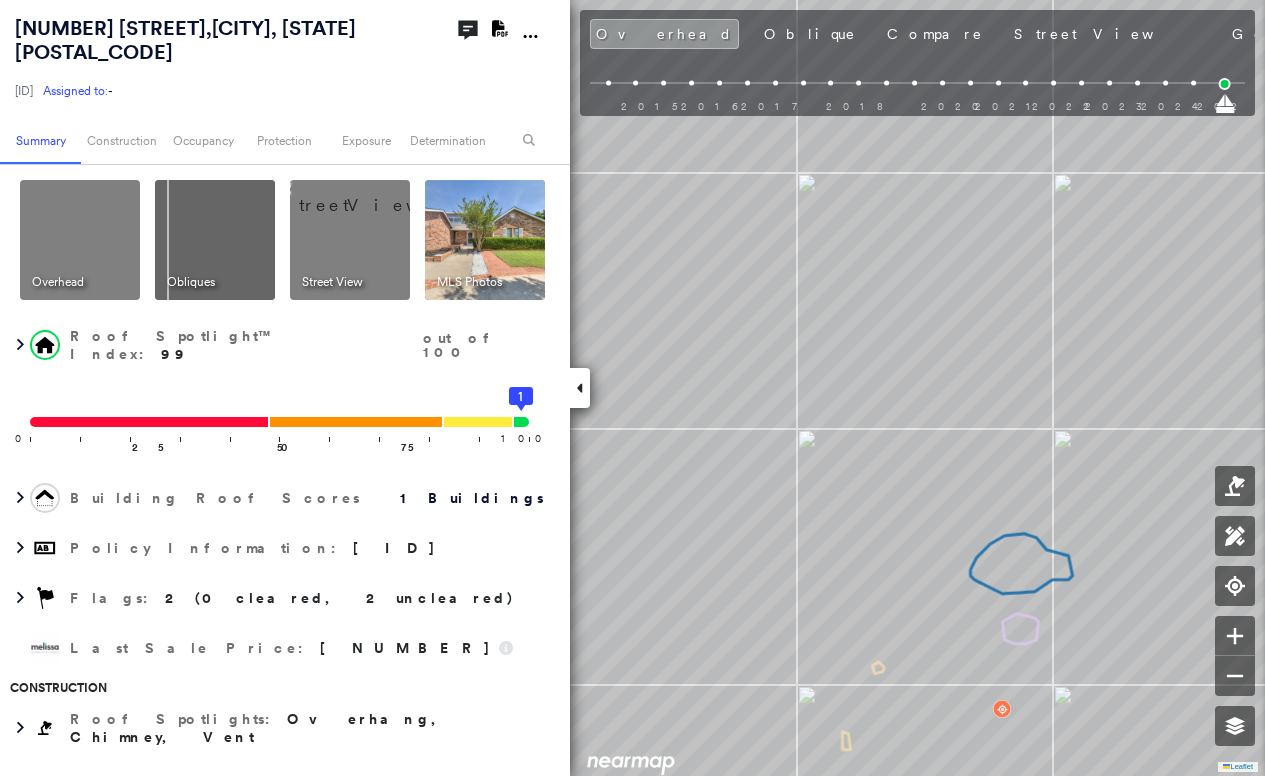 click on "Photos" at bounding box center [1380, 34] 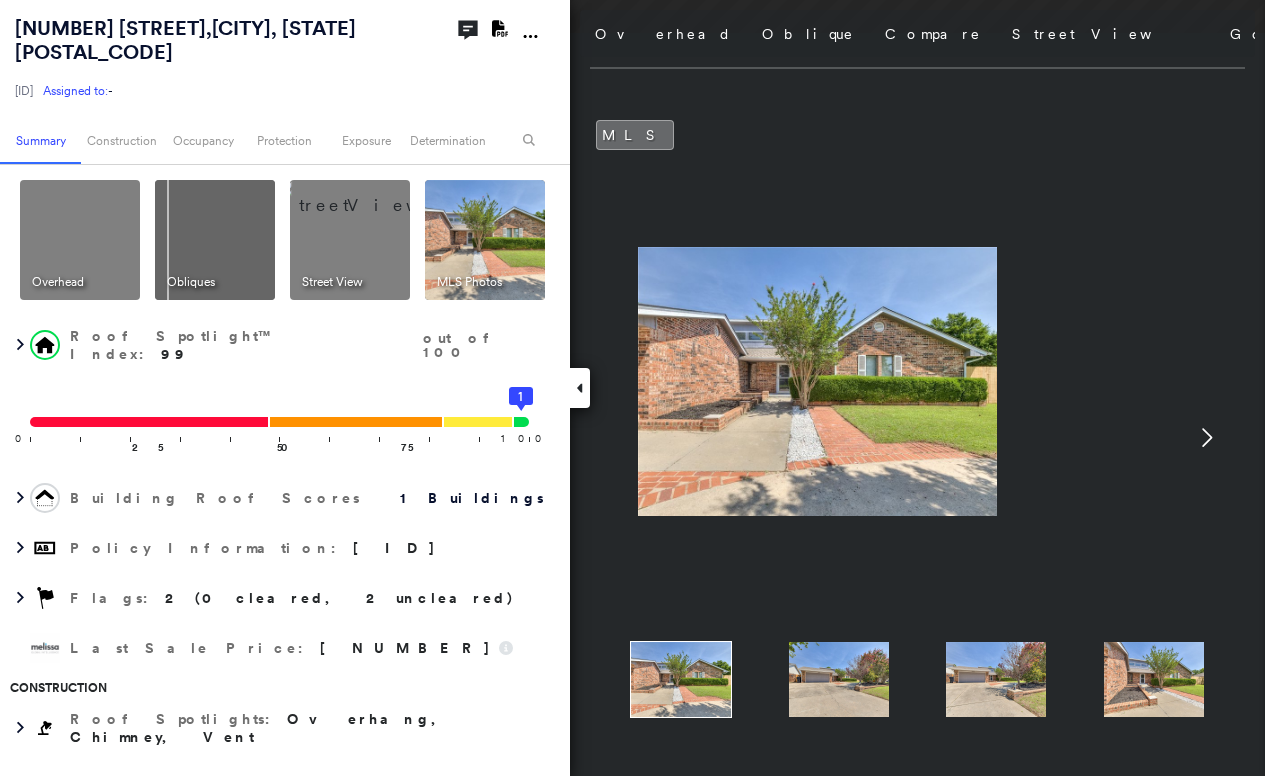 click 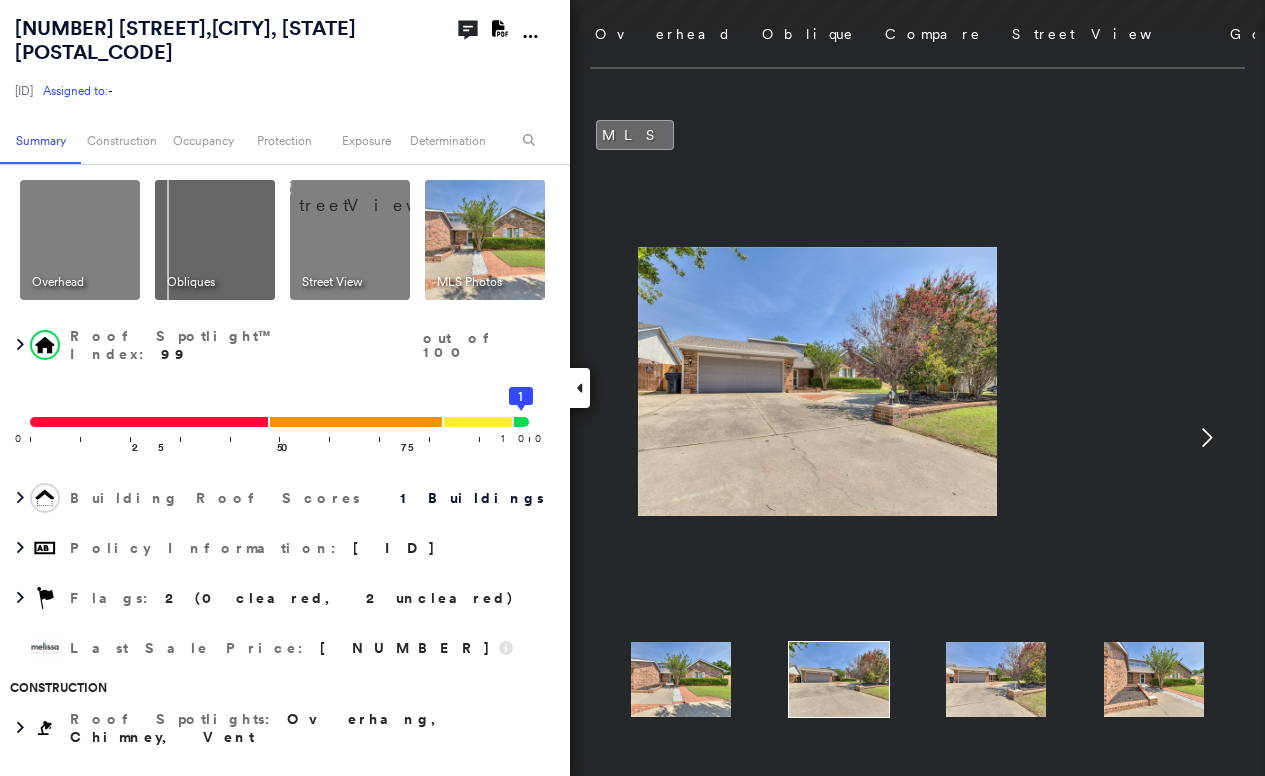 click 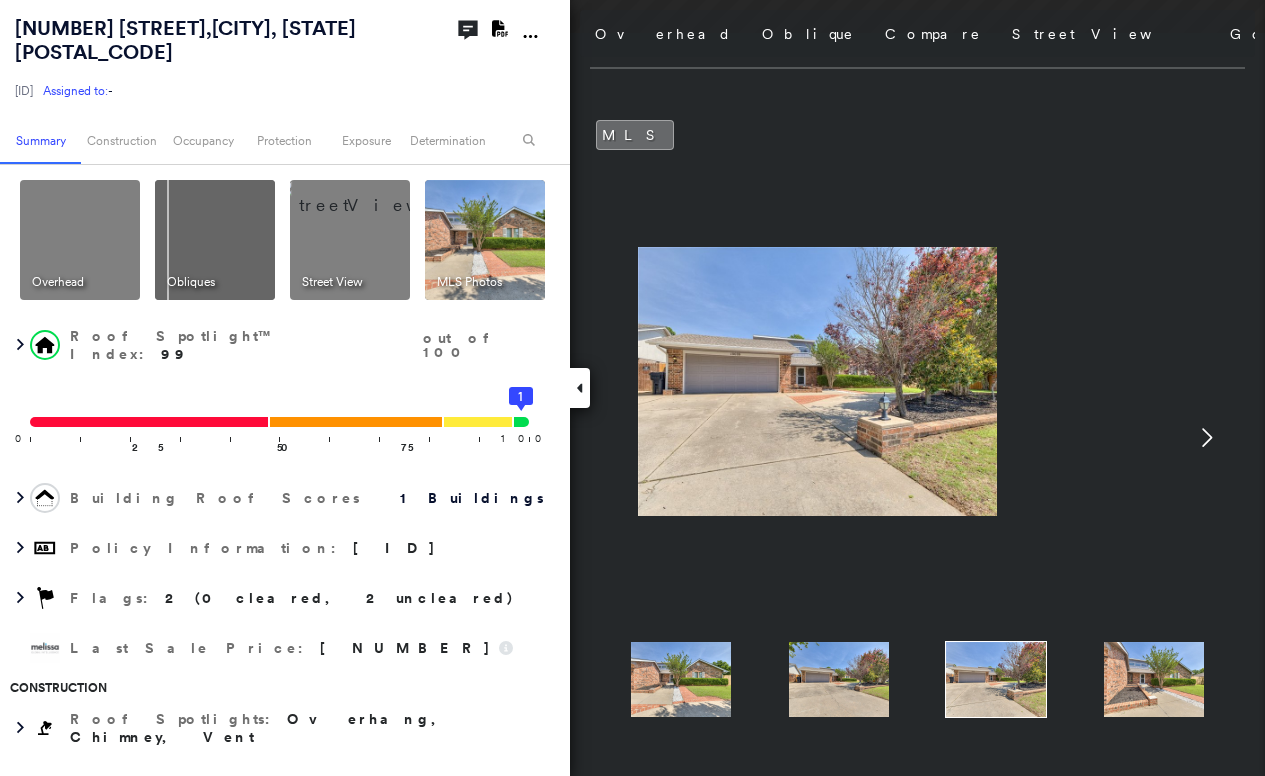 click at bounding box center (580, 388) 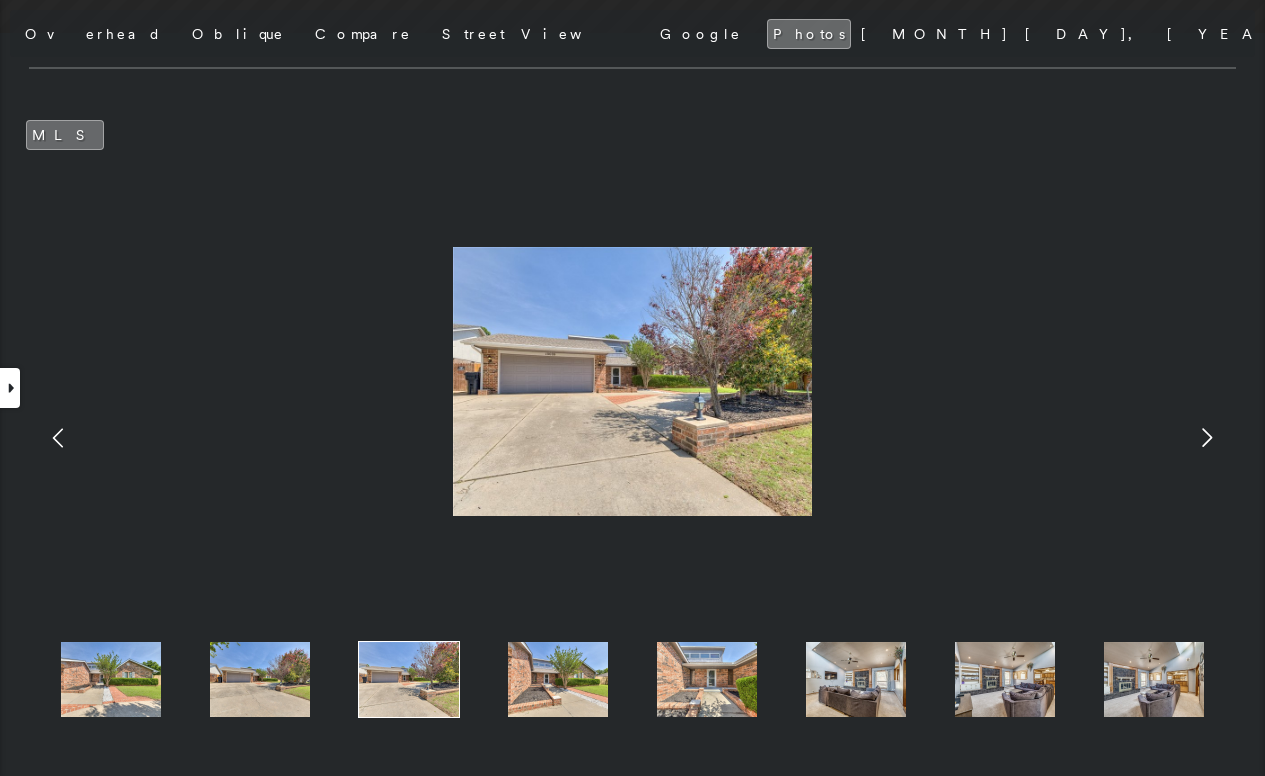 click at bounding box center [633, 382] 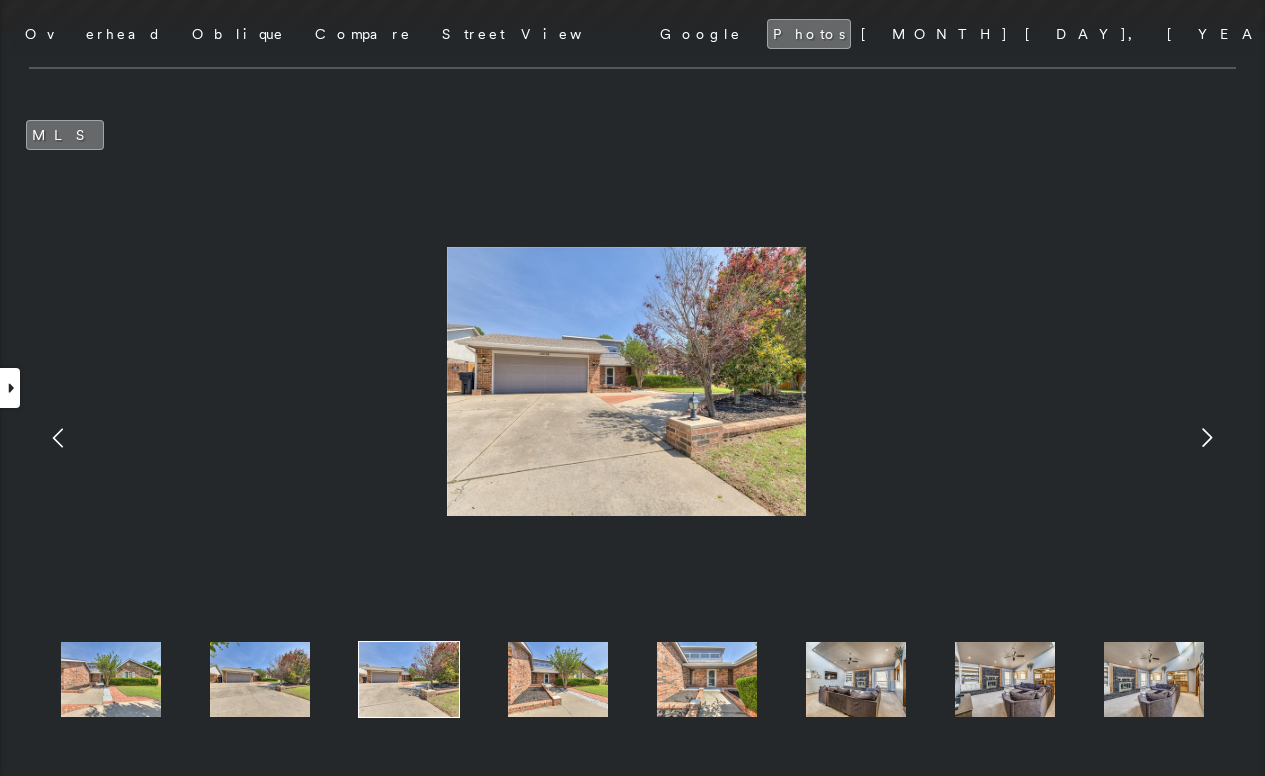 click 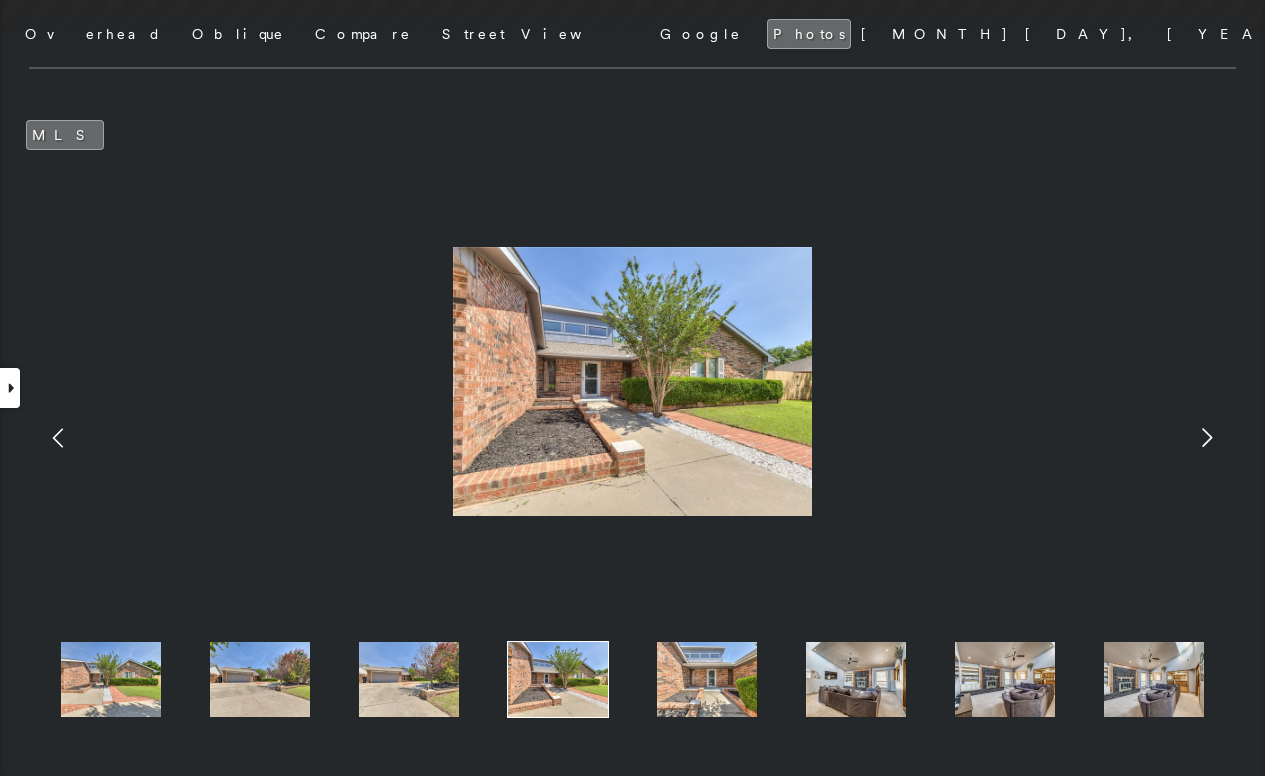 click 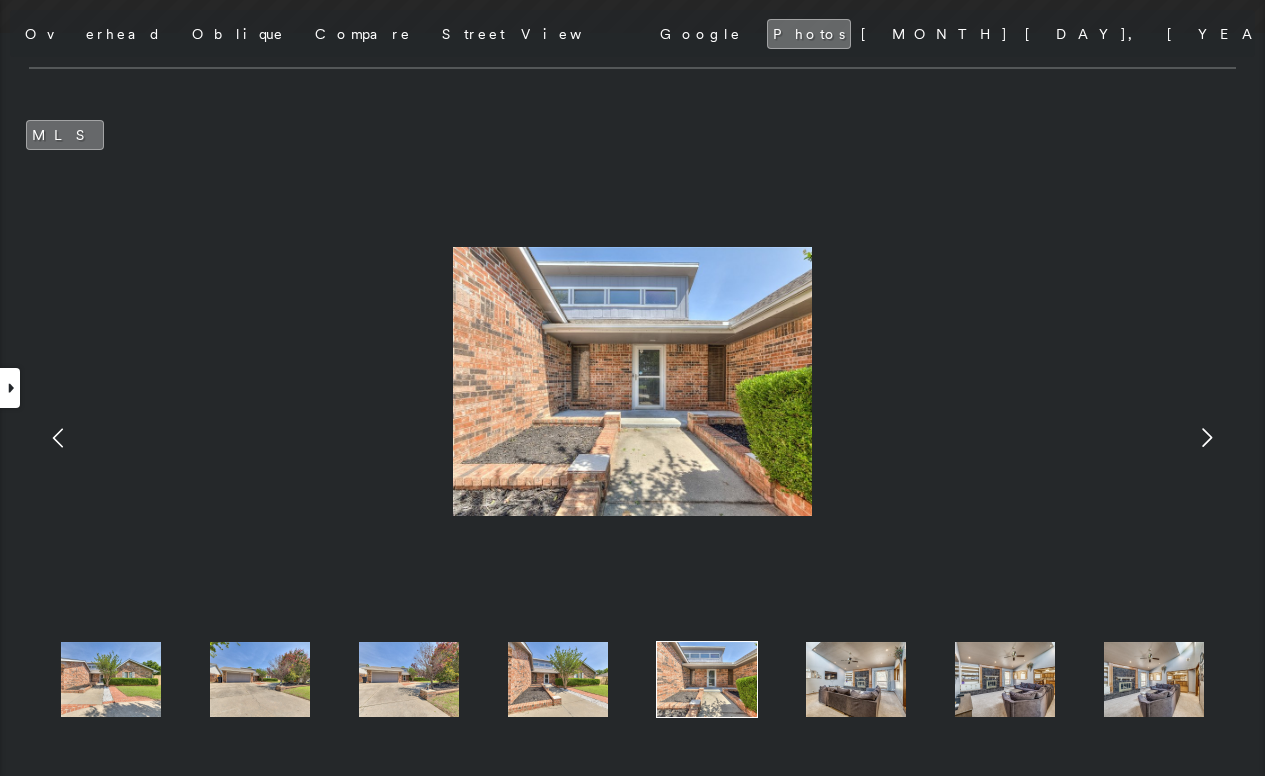 click 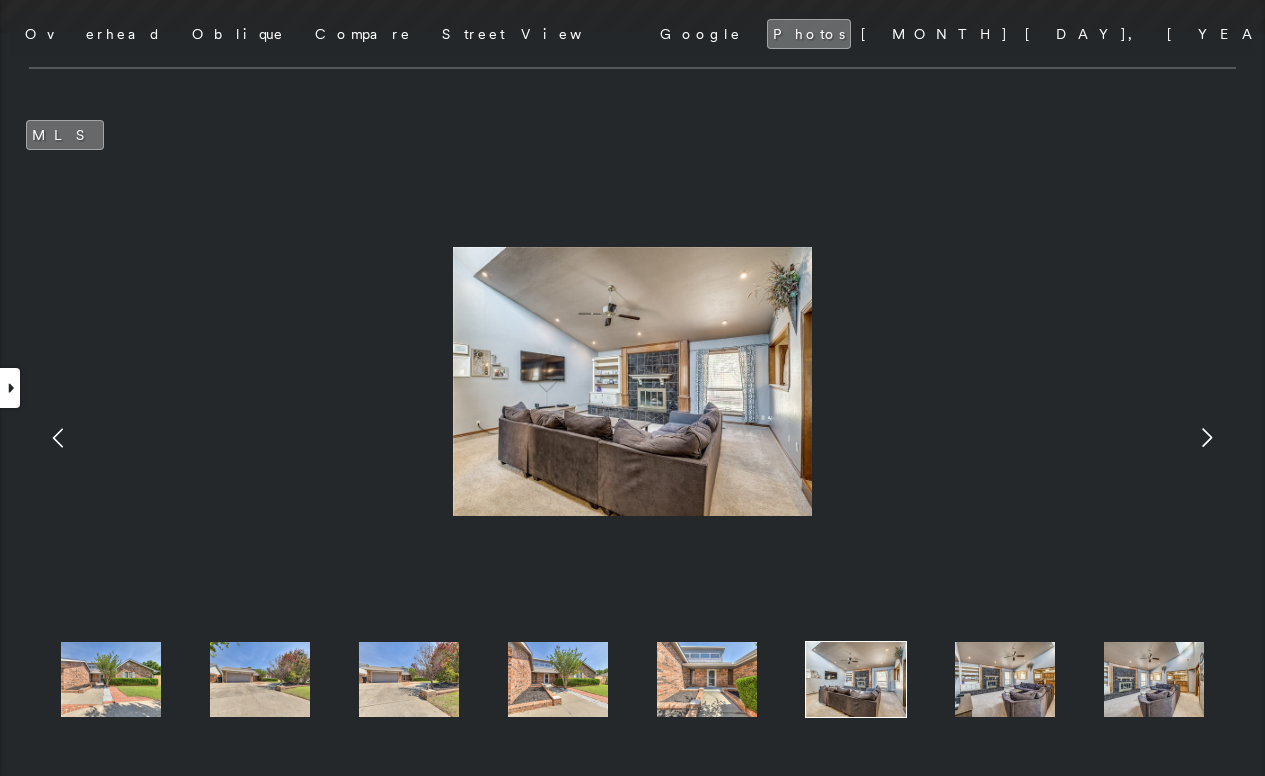 click 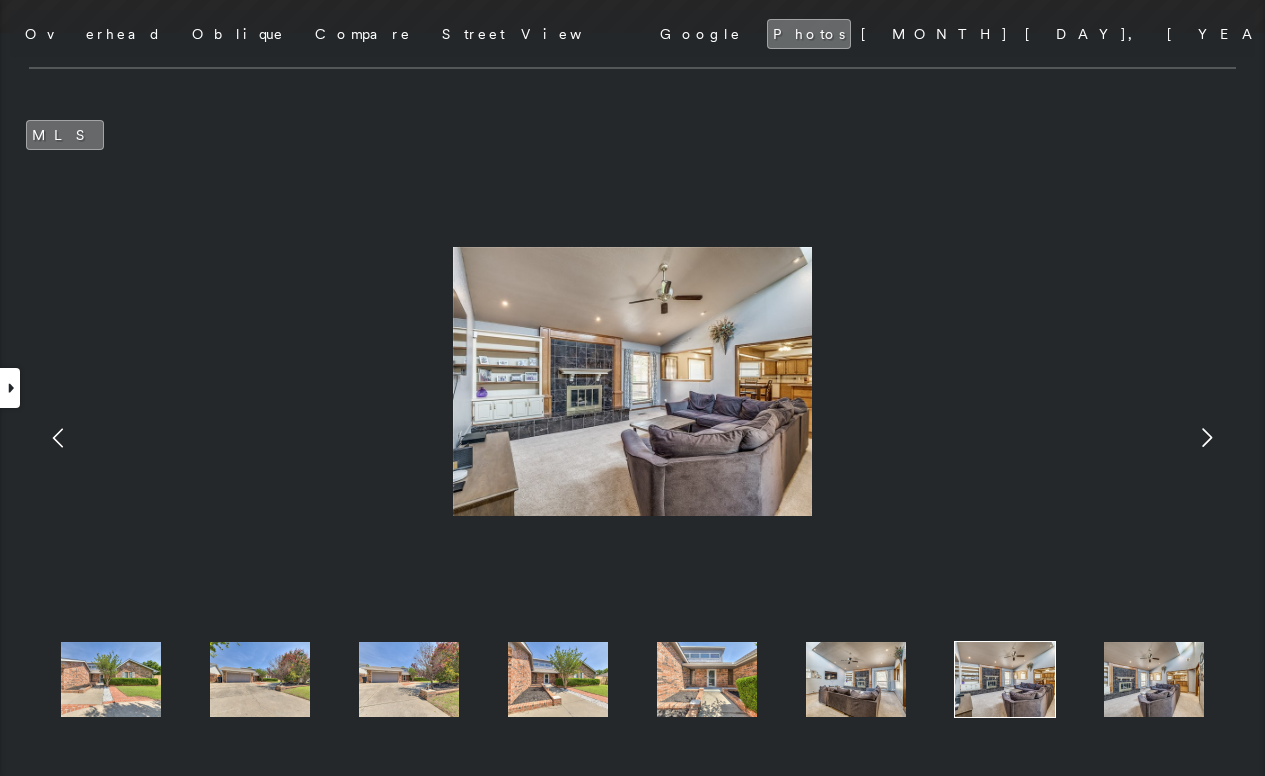 click 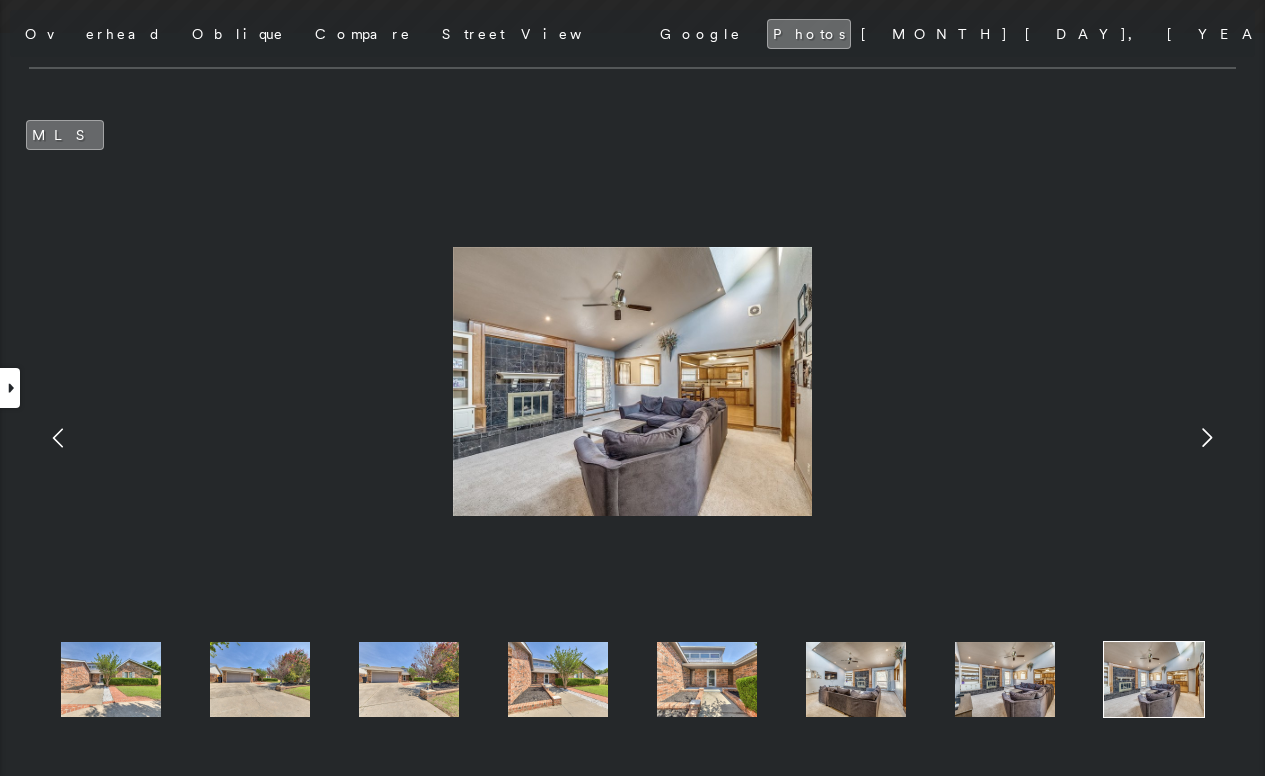 click 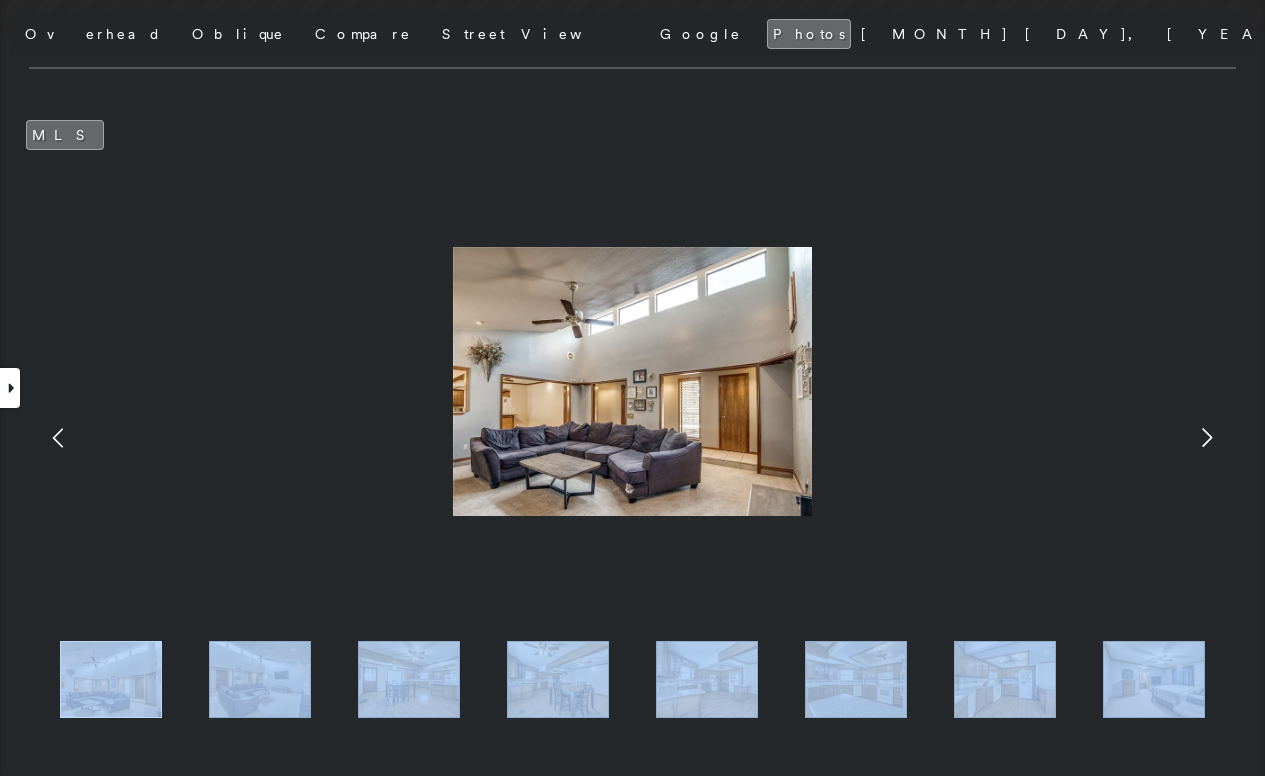 click 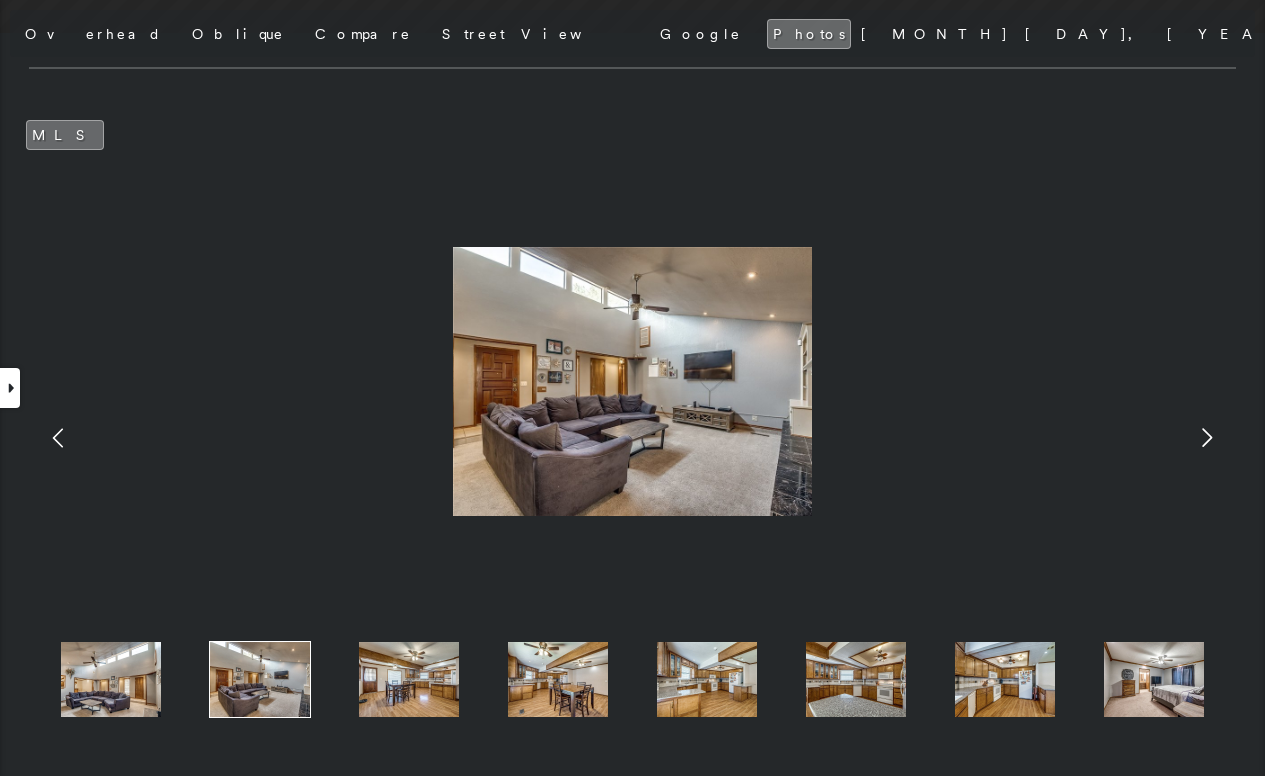 click 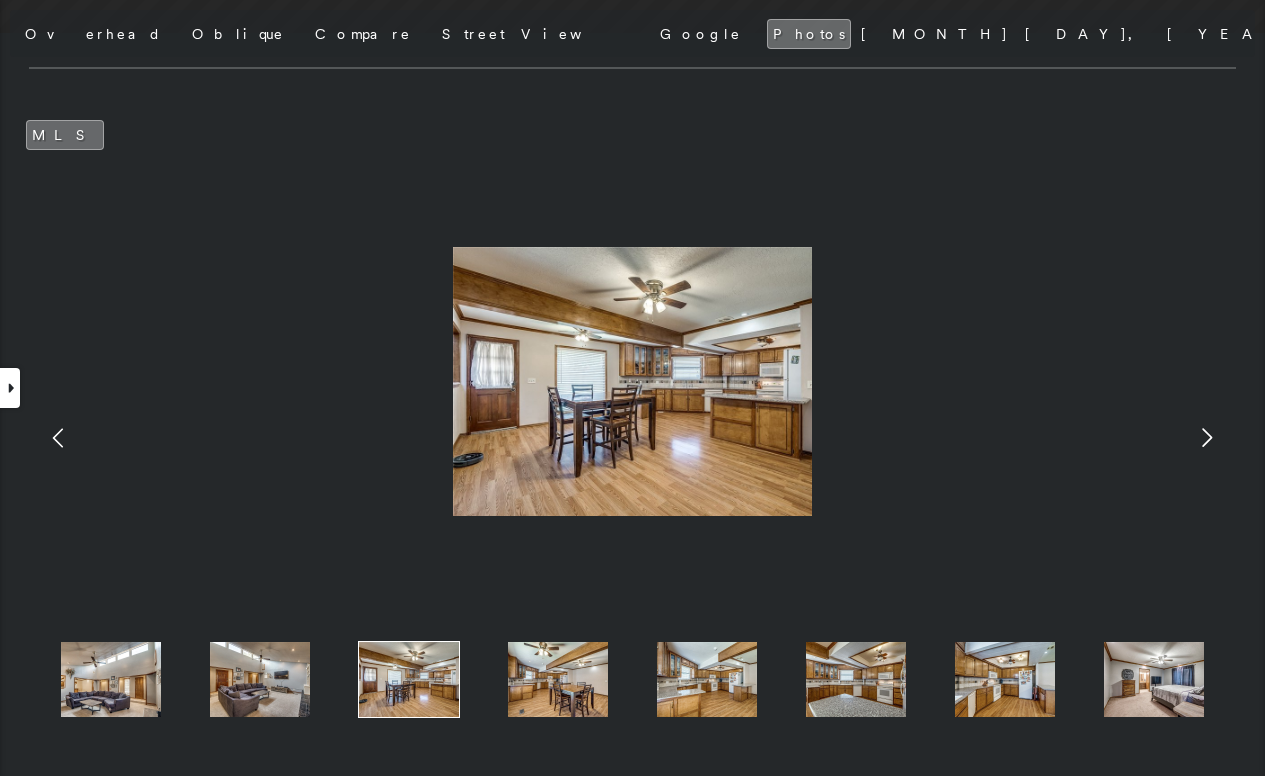 click 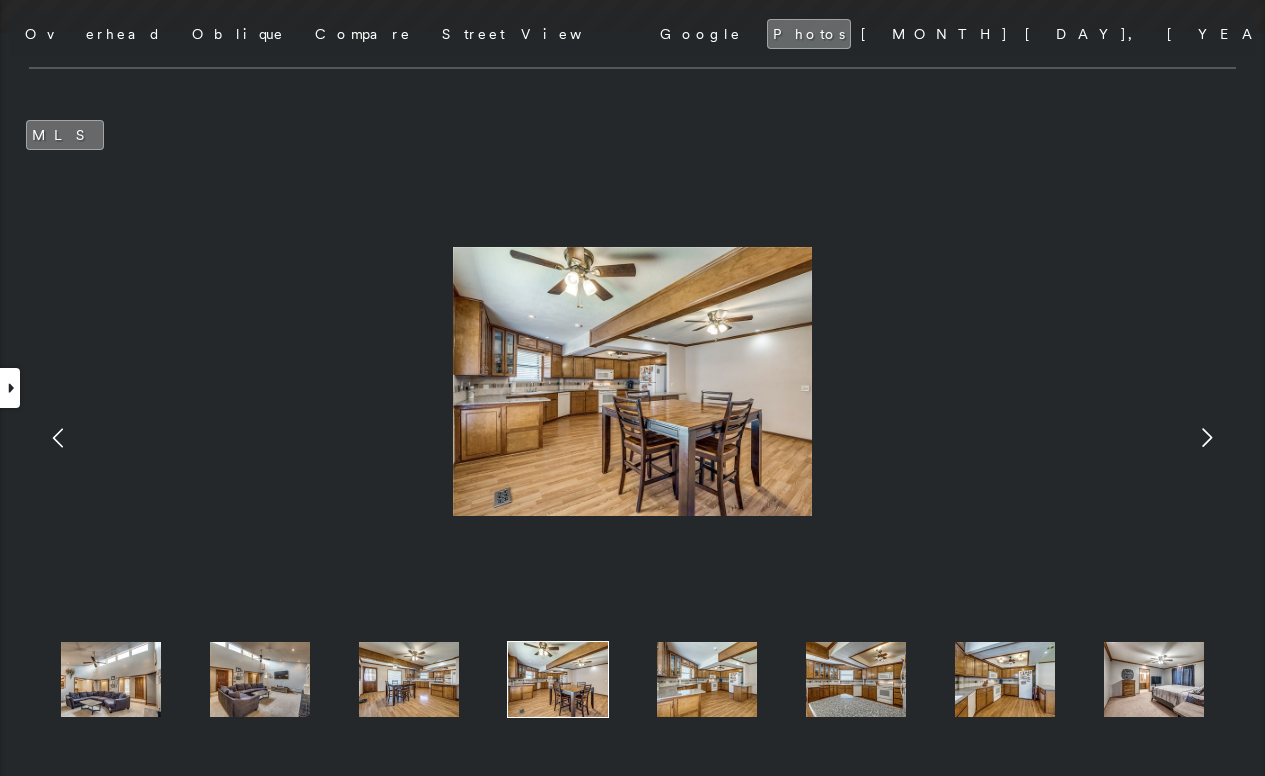 click 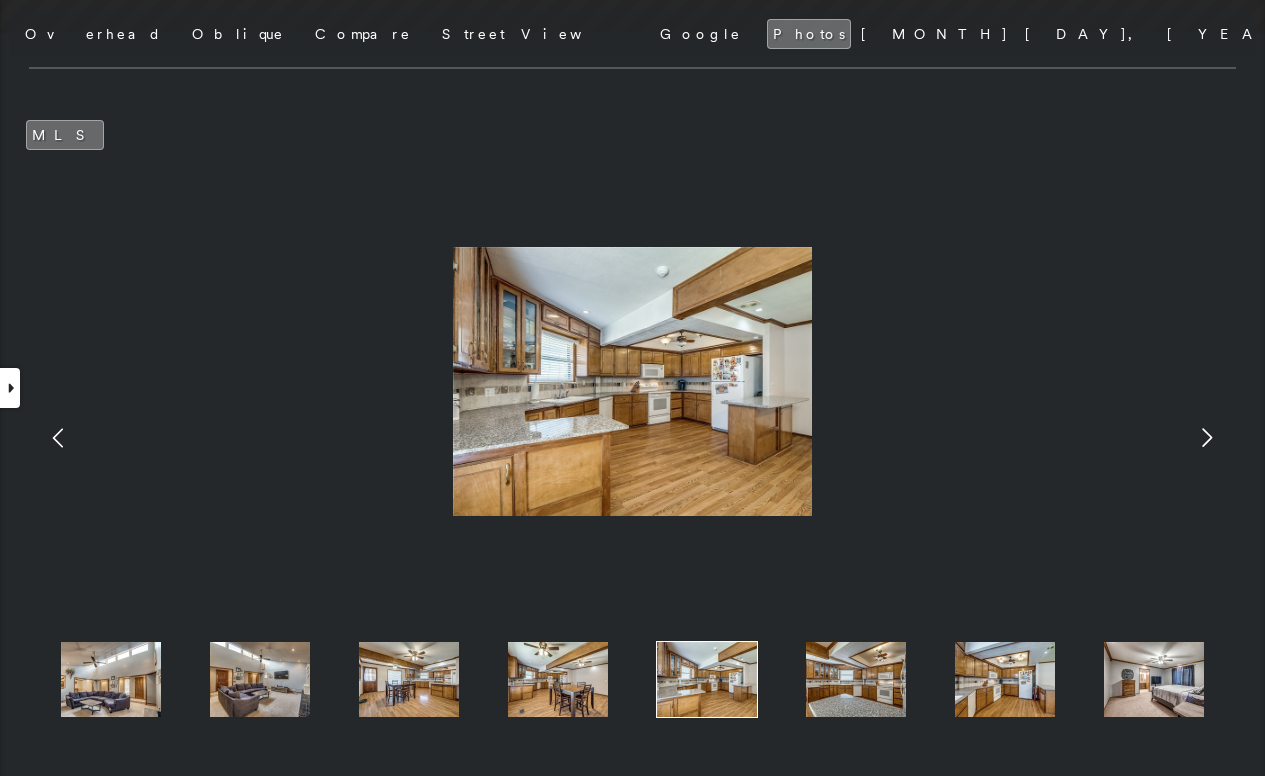 click 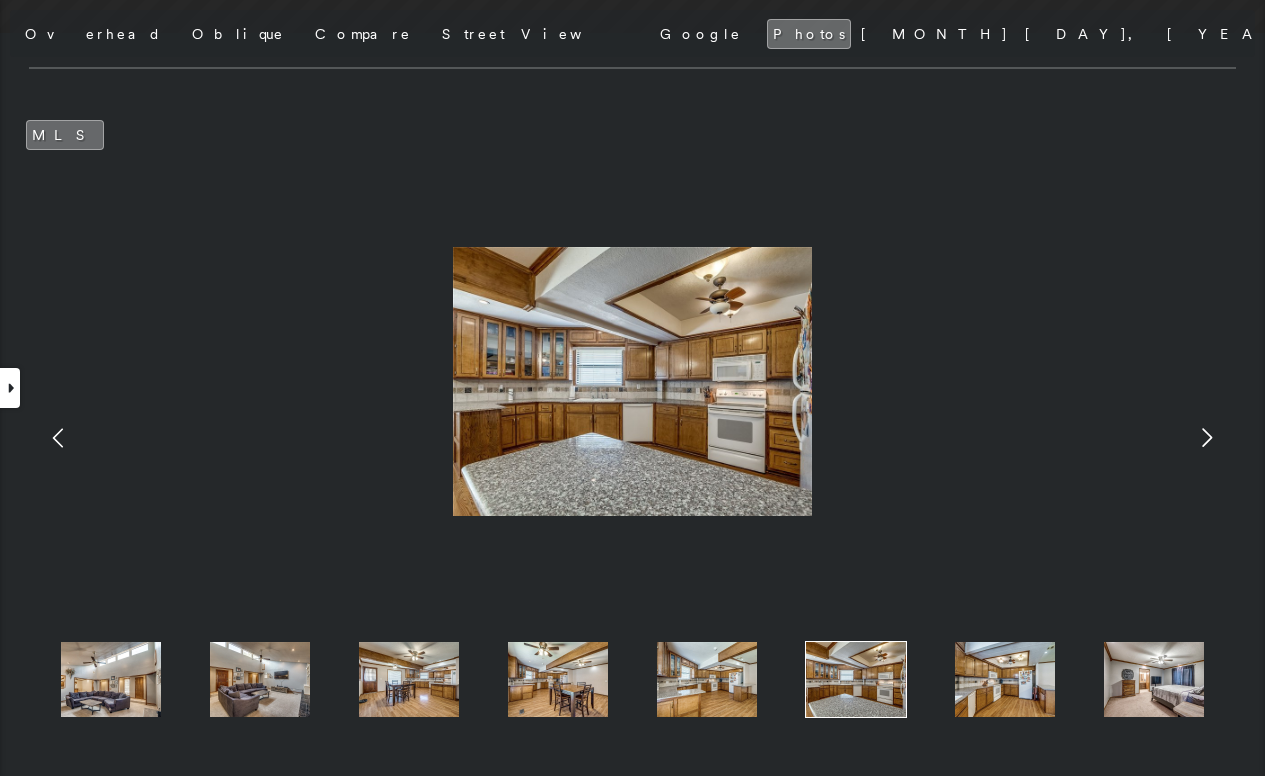 click 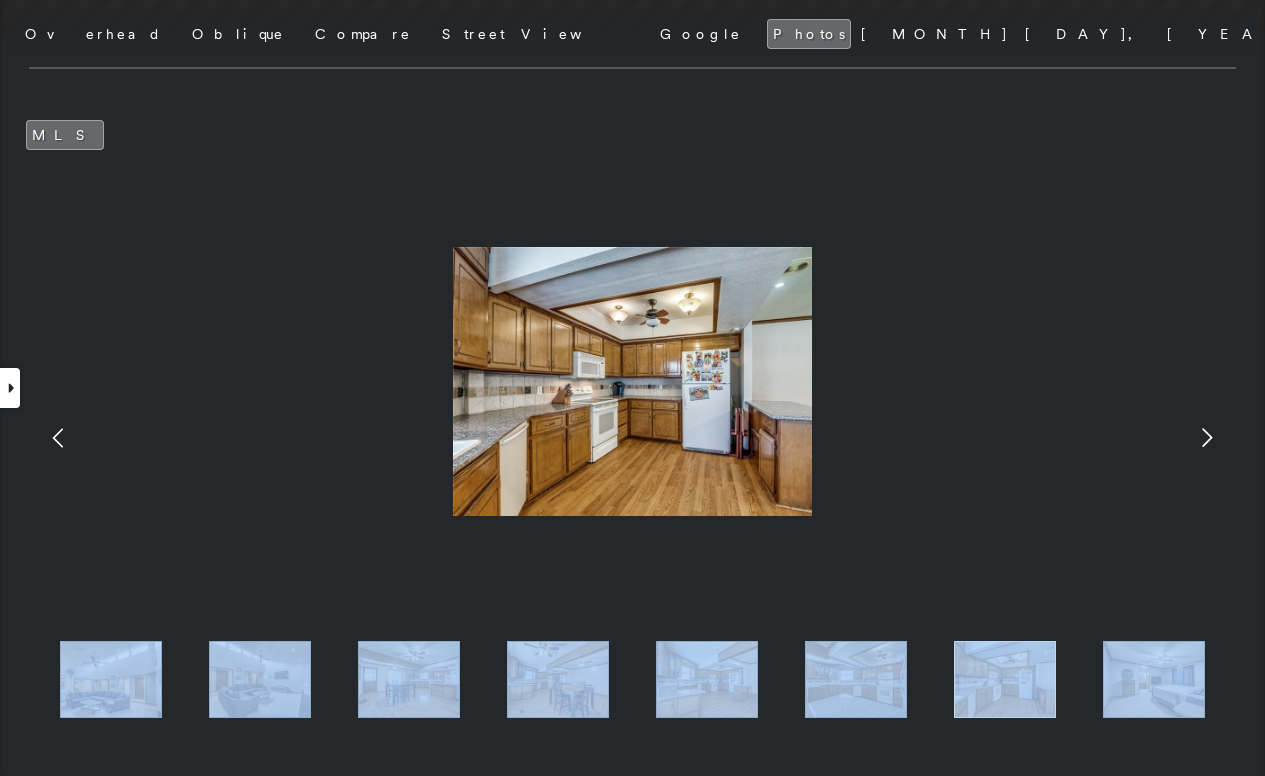 click 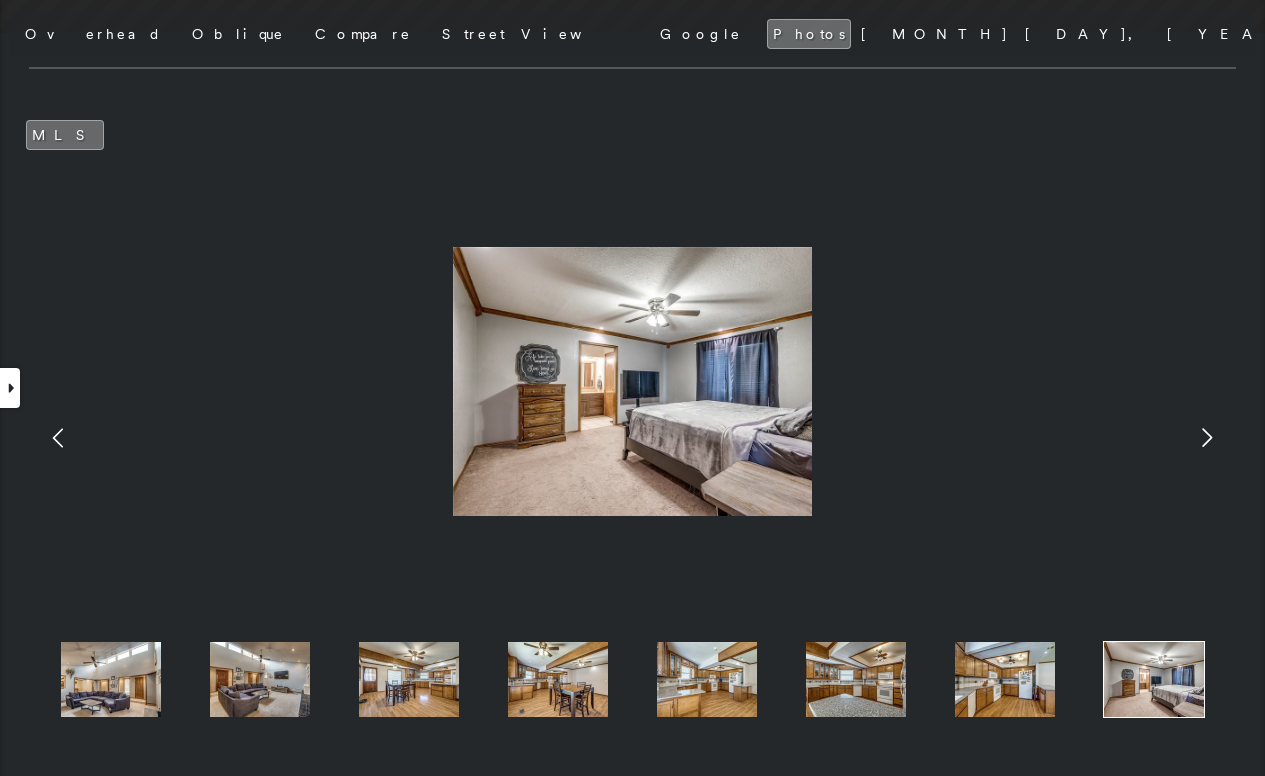 click 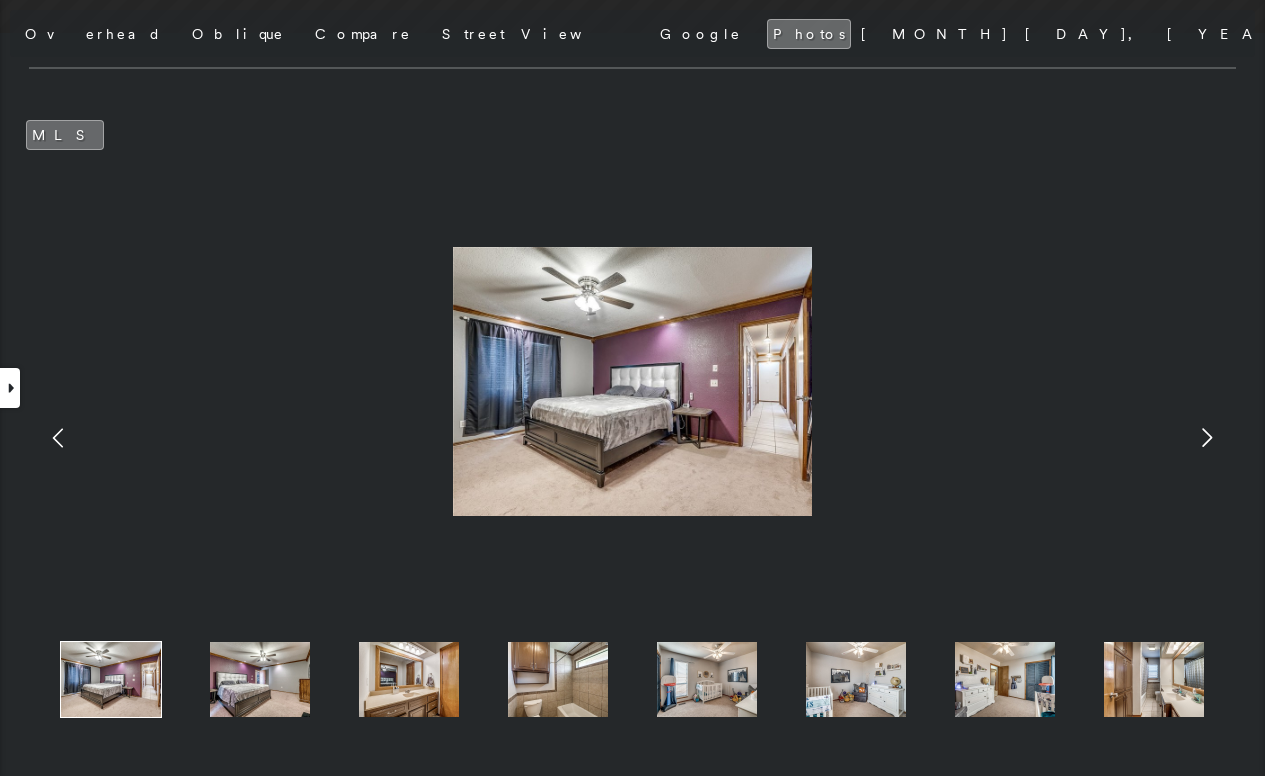 click 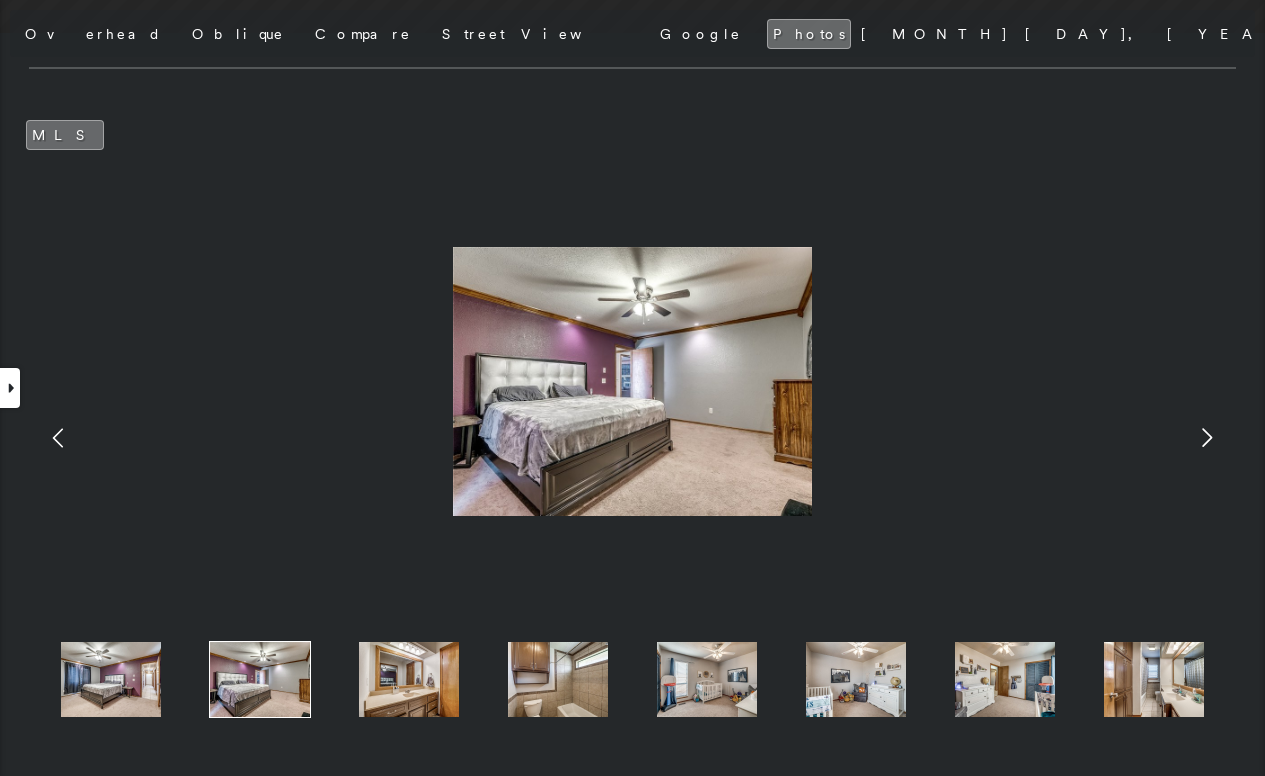 click 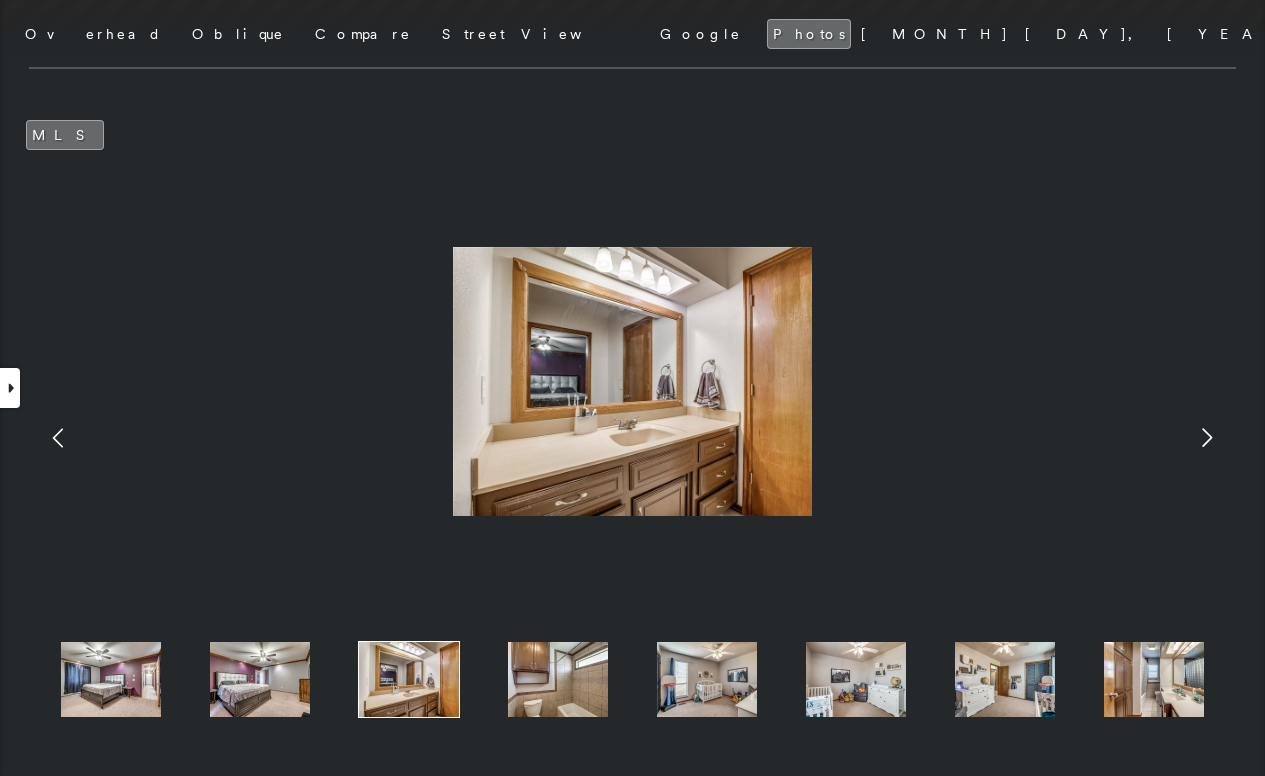 click 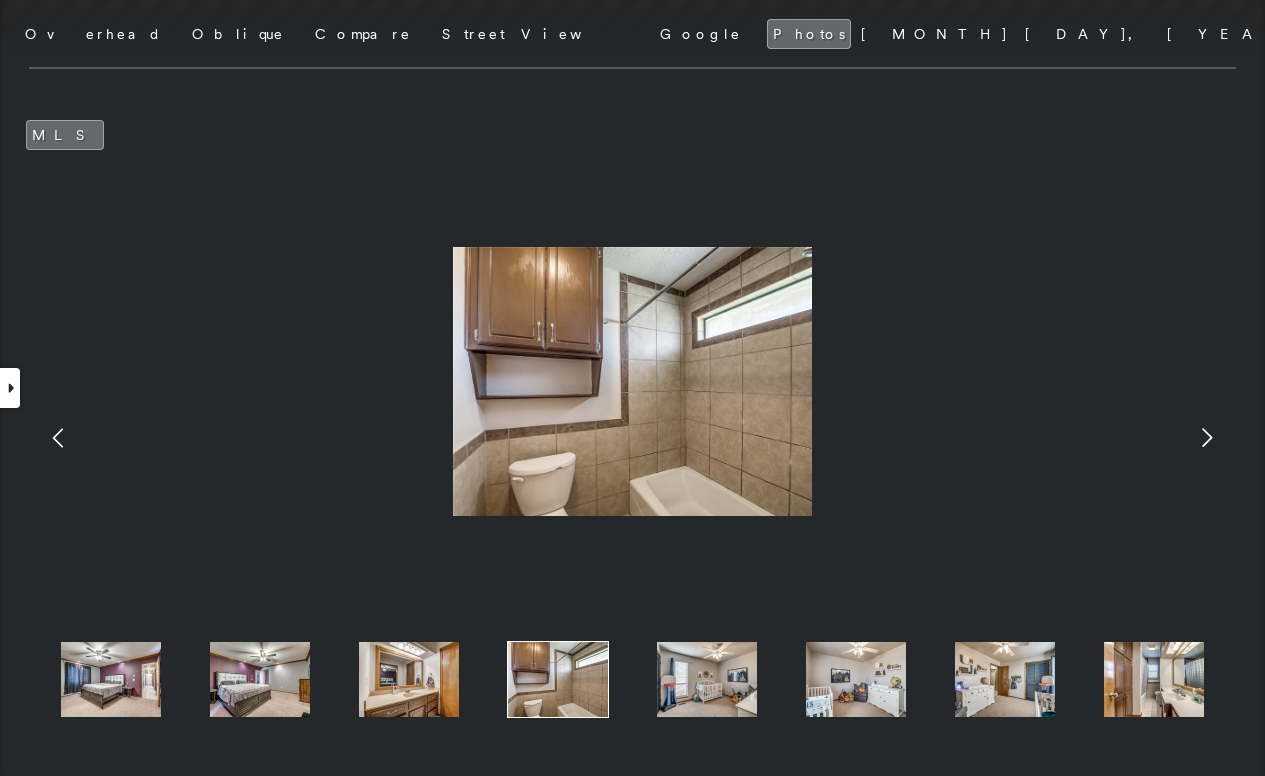 click 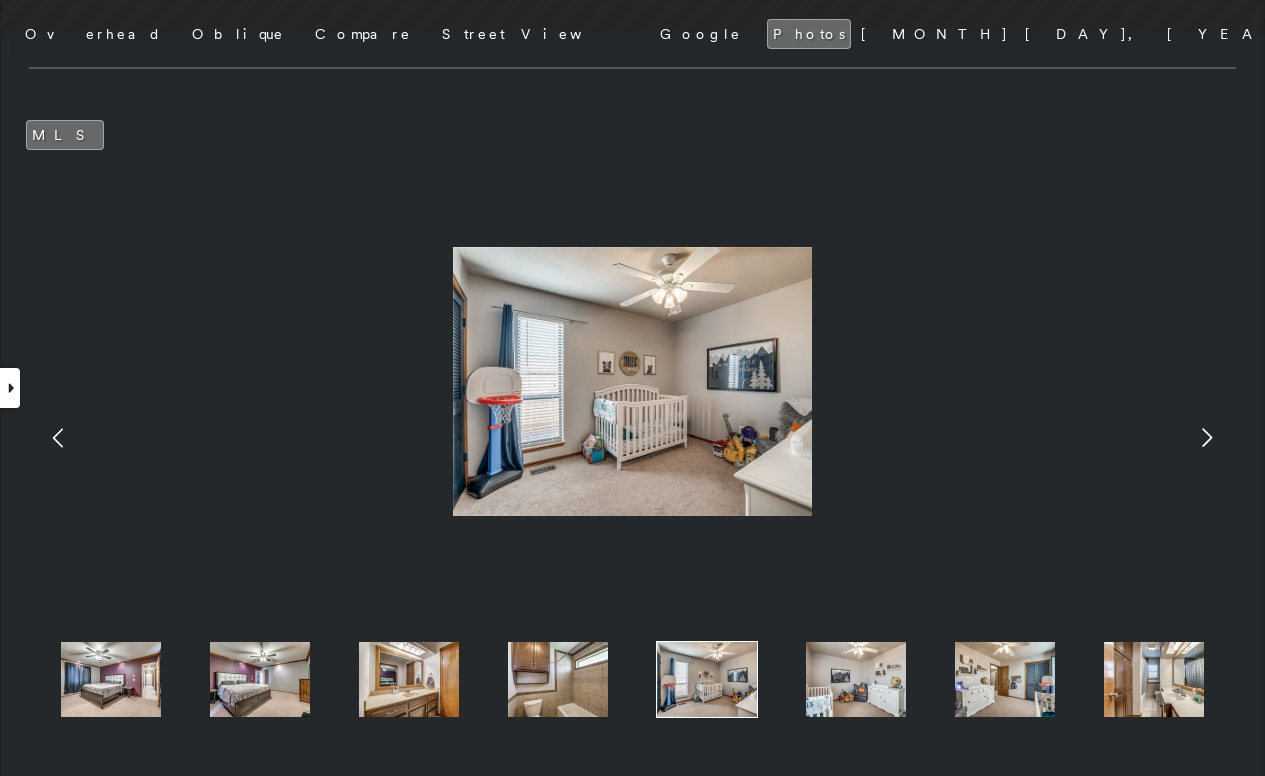 click 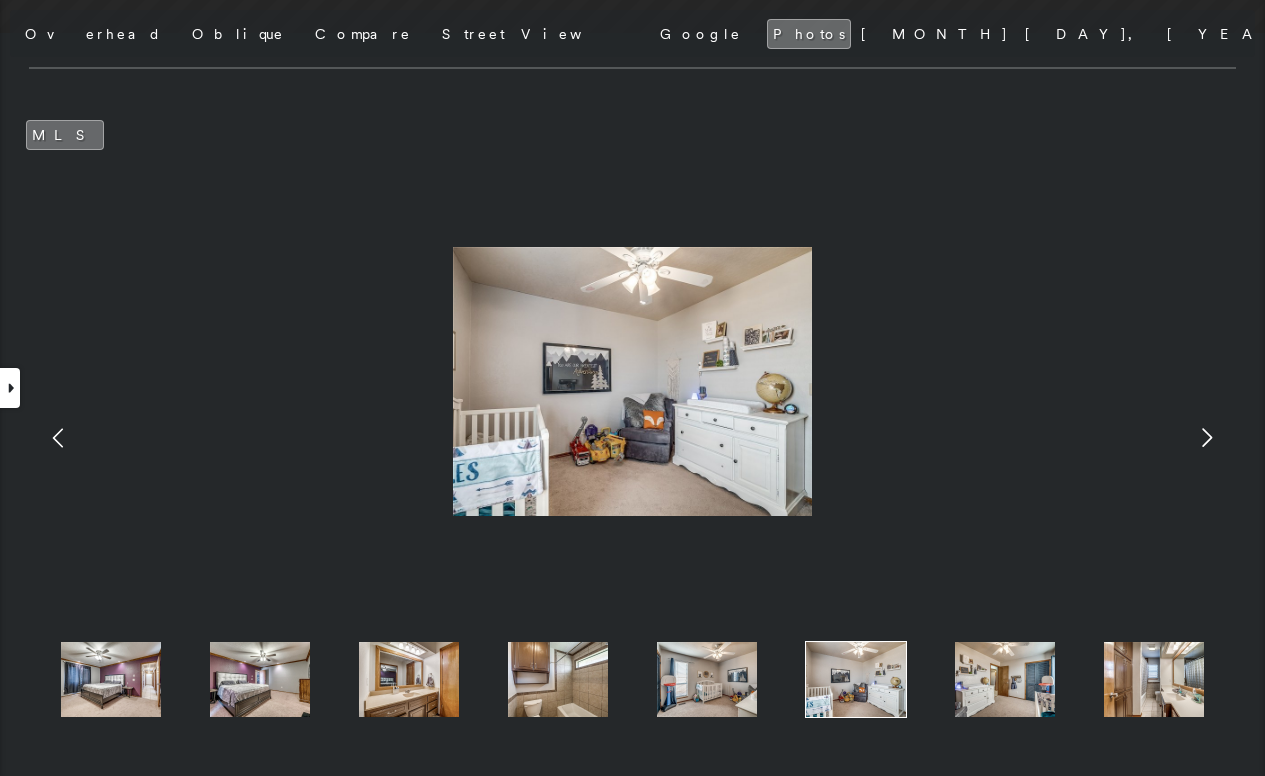 click 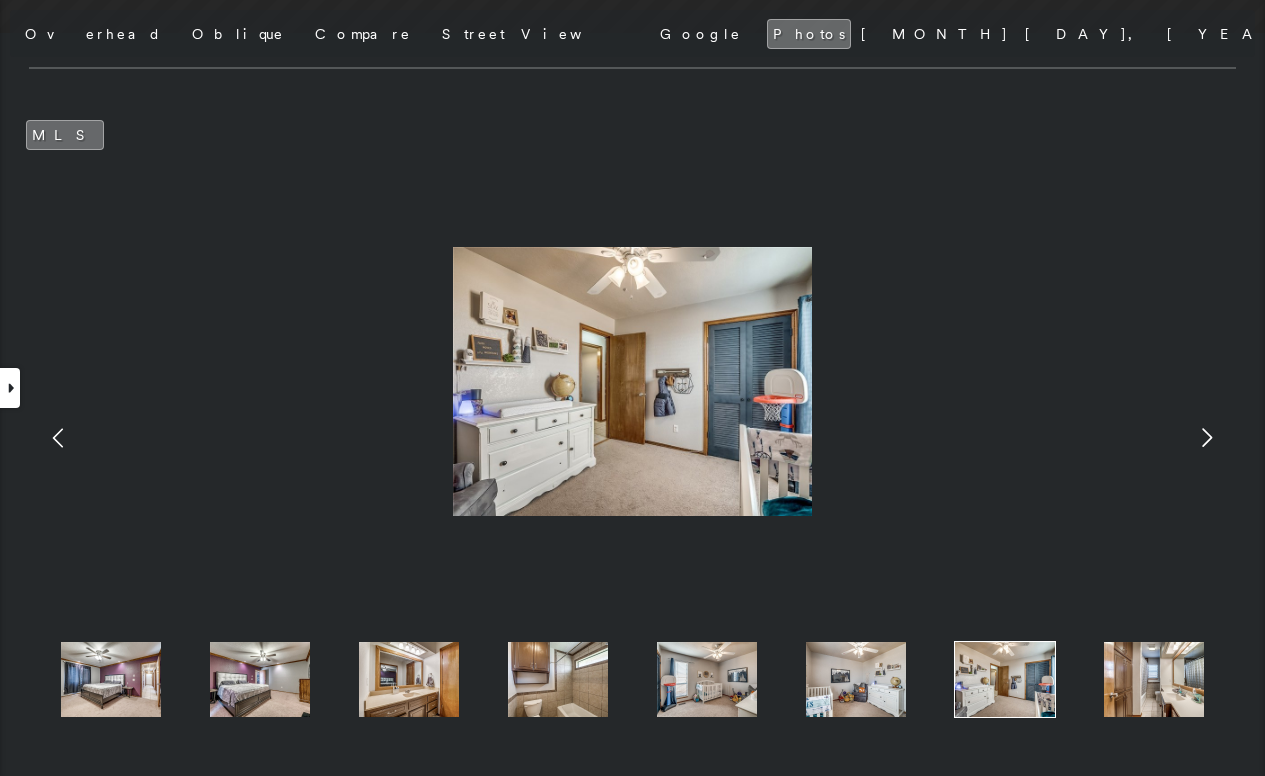 click 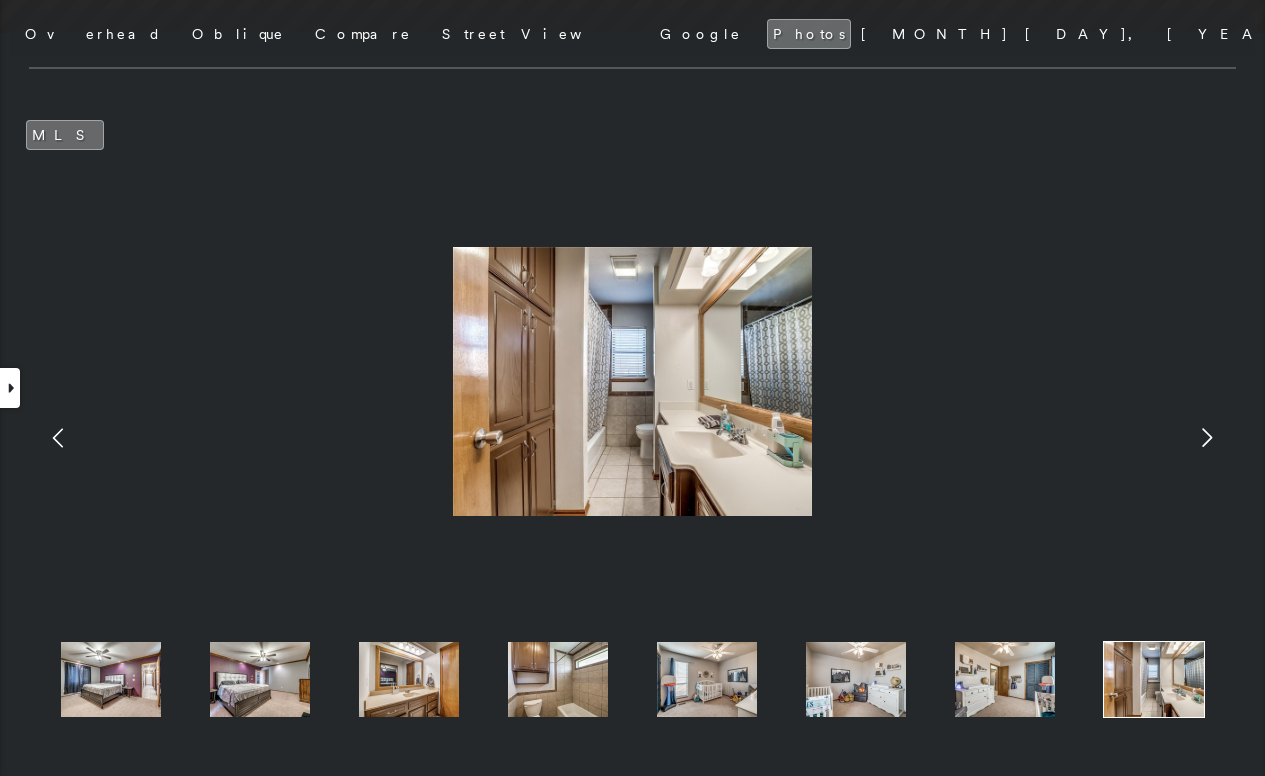 click 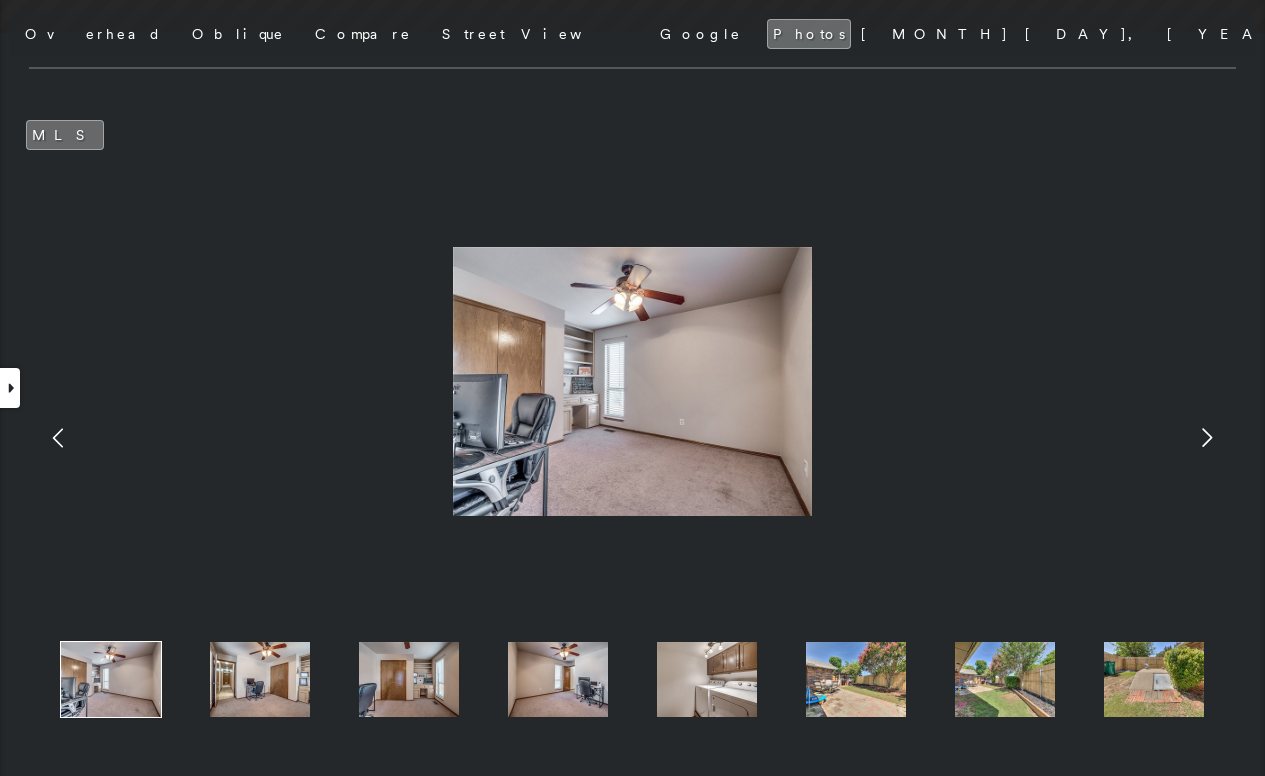click 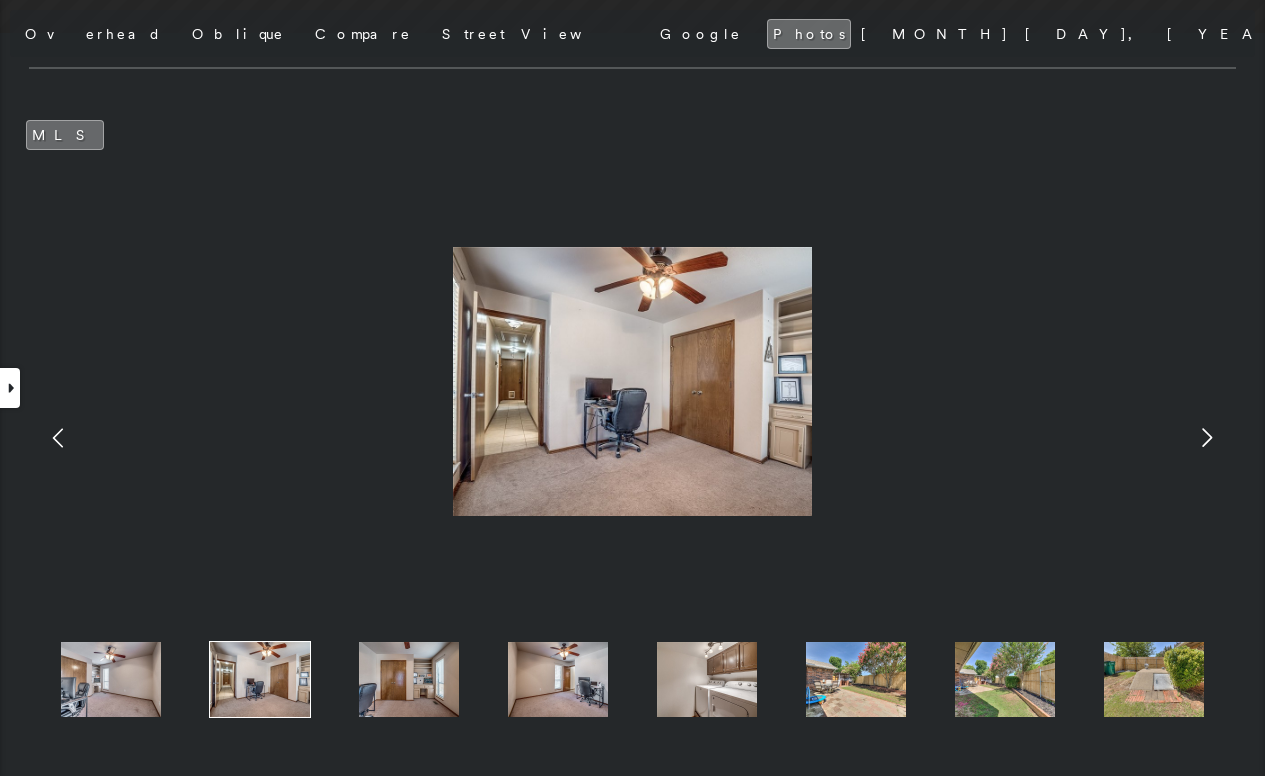 click 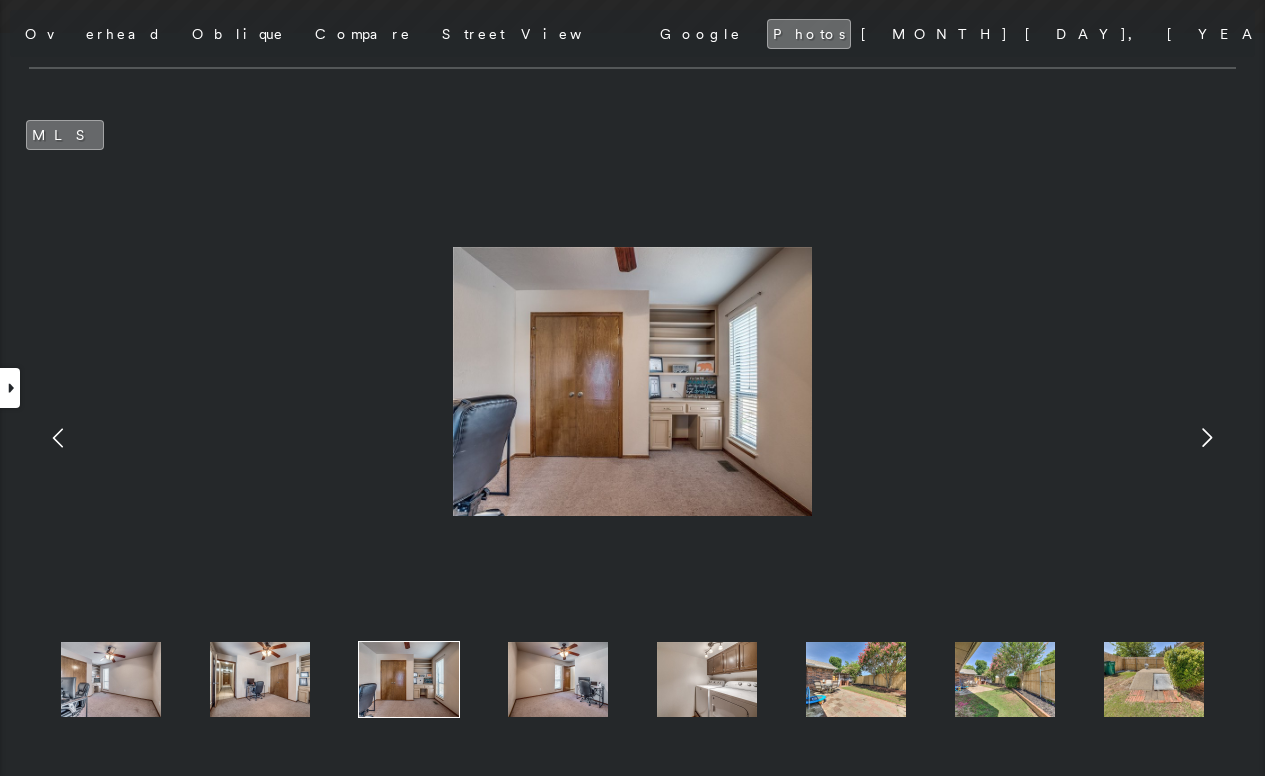 click 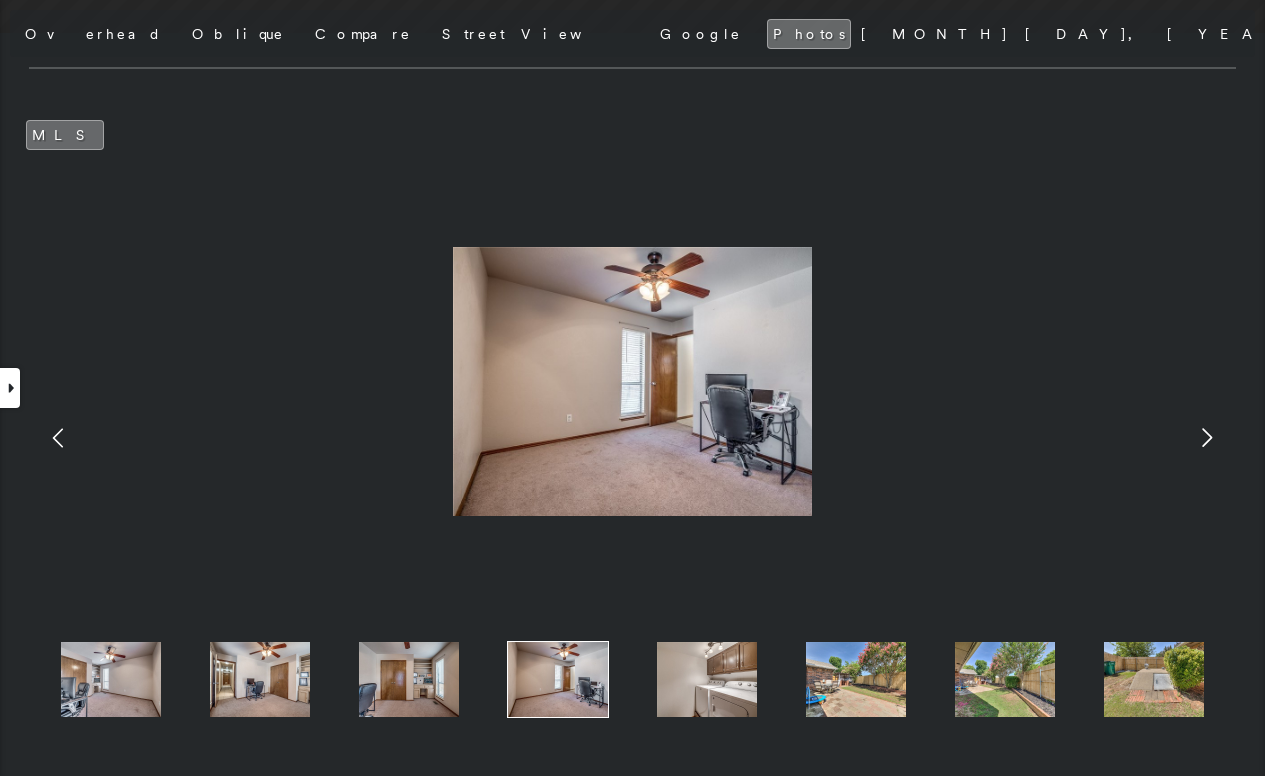 click 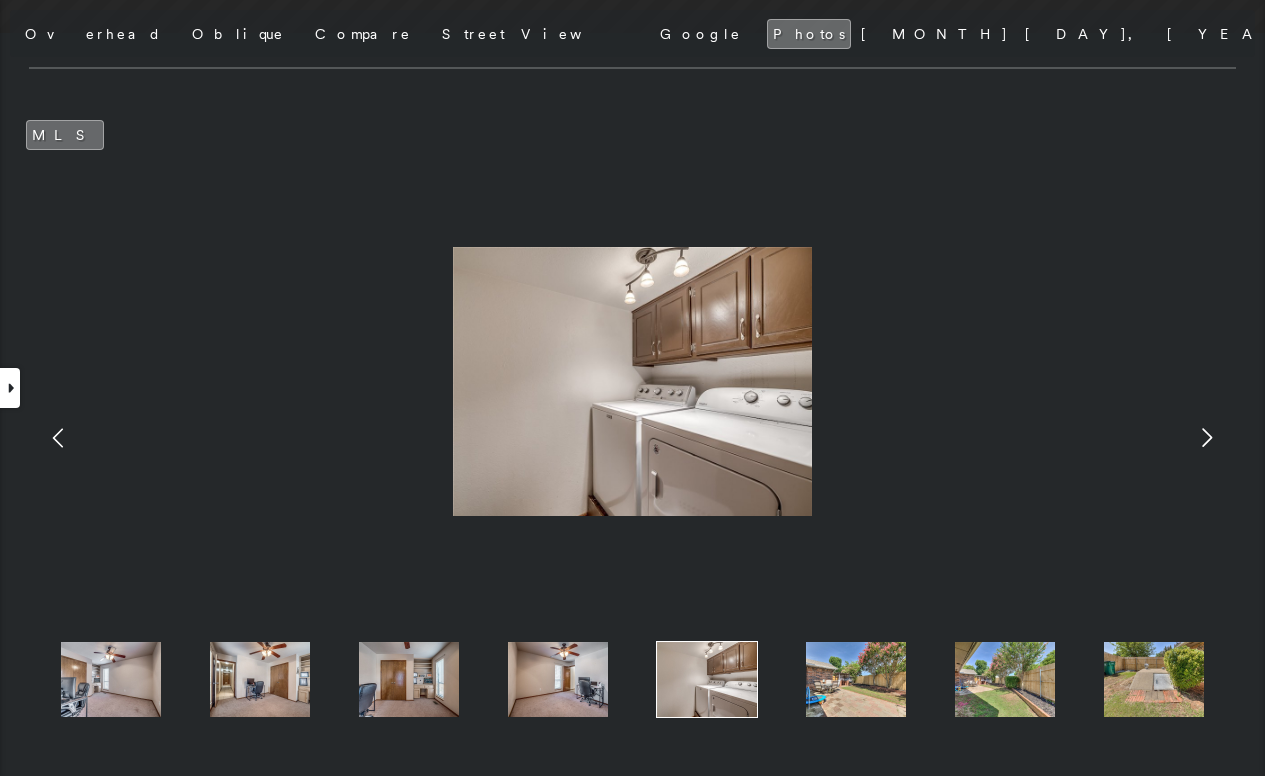 click 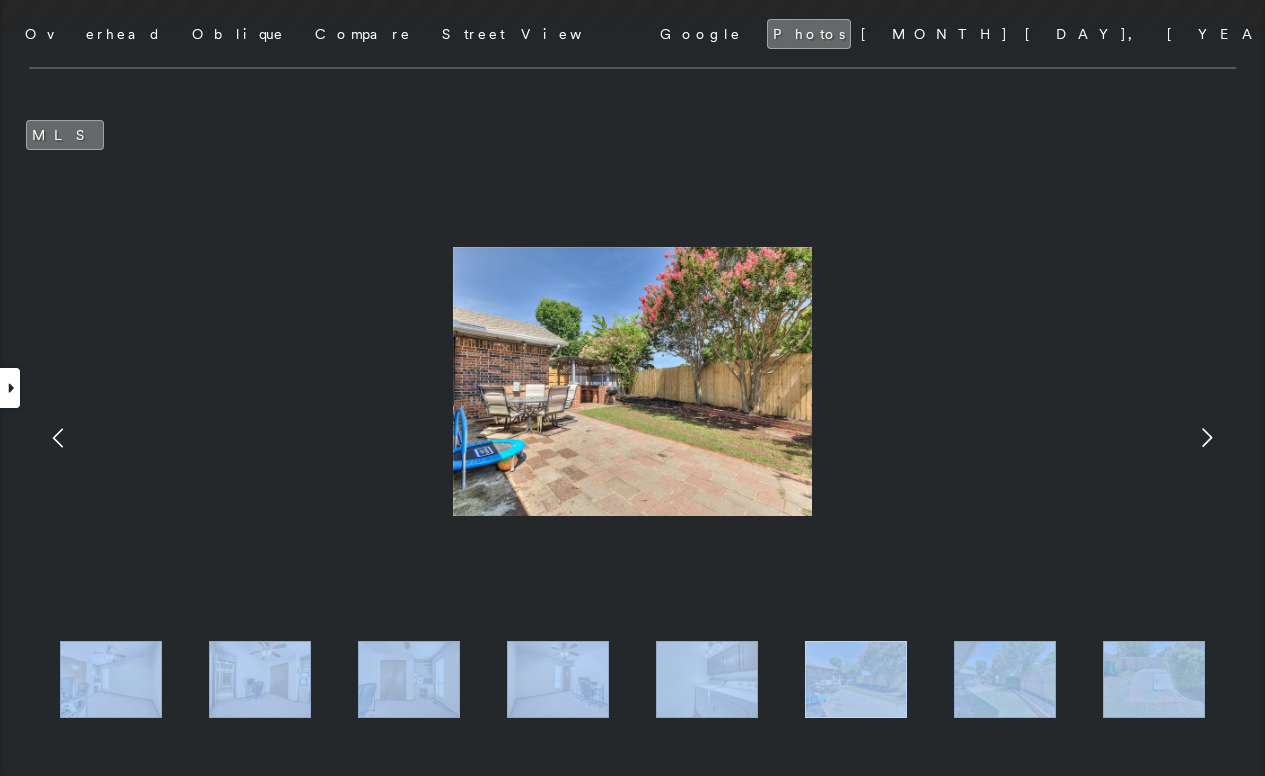 click 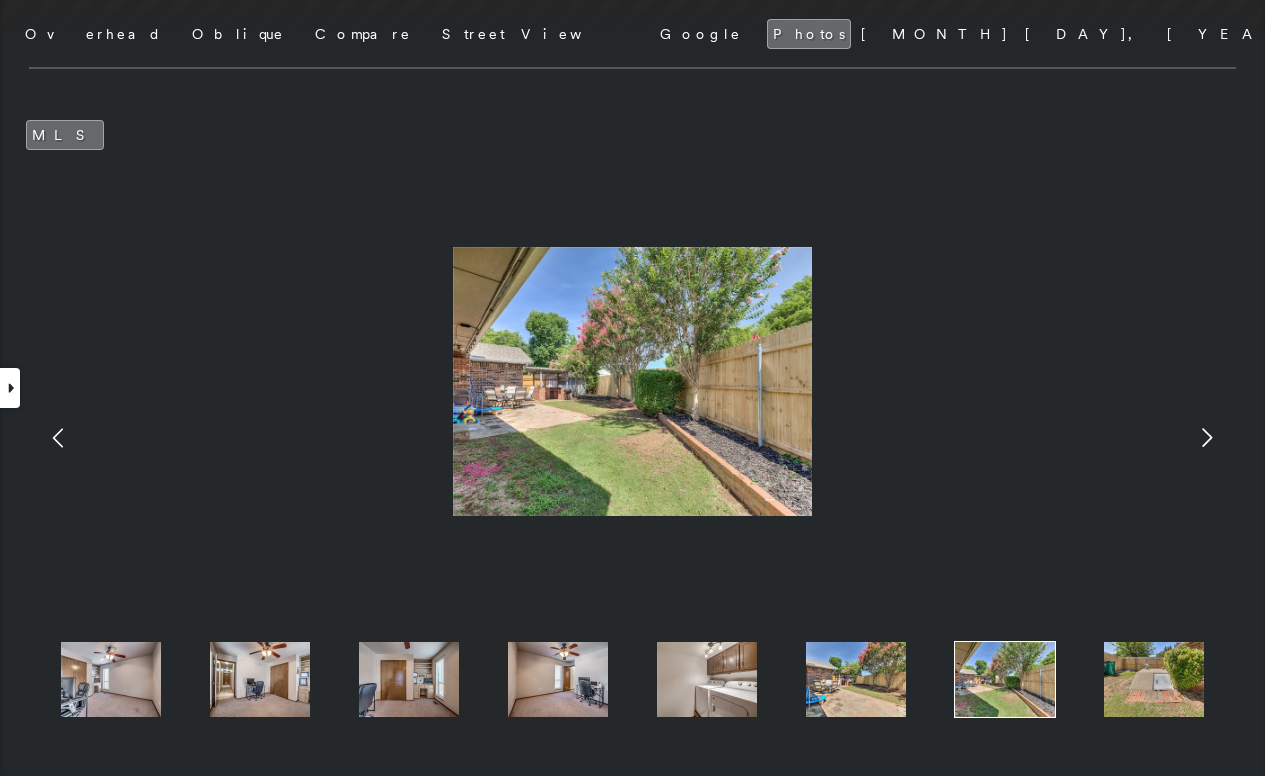 click 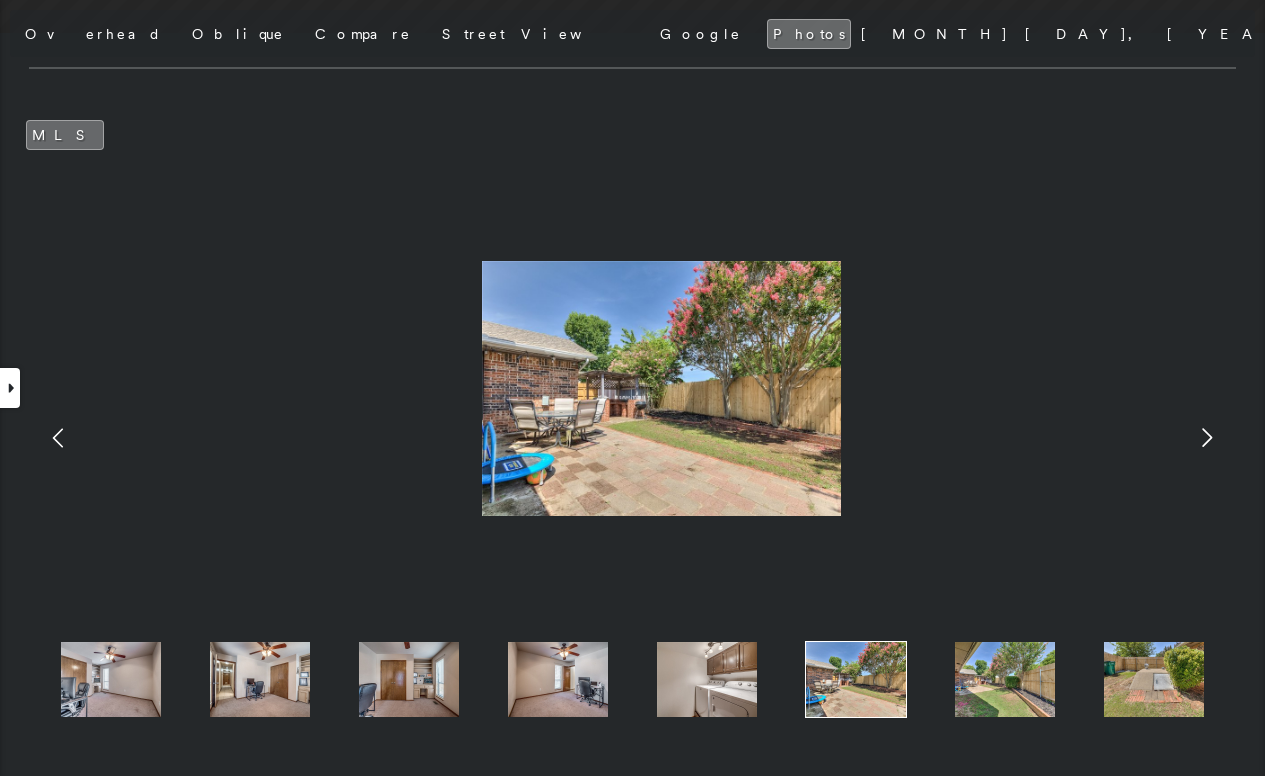 click 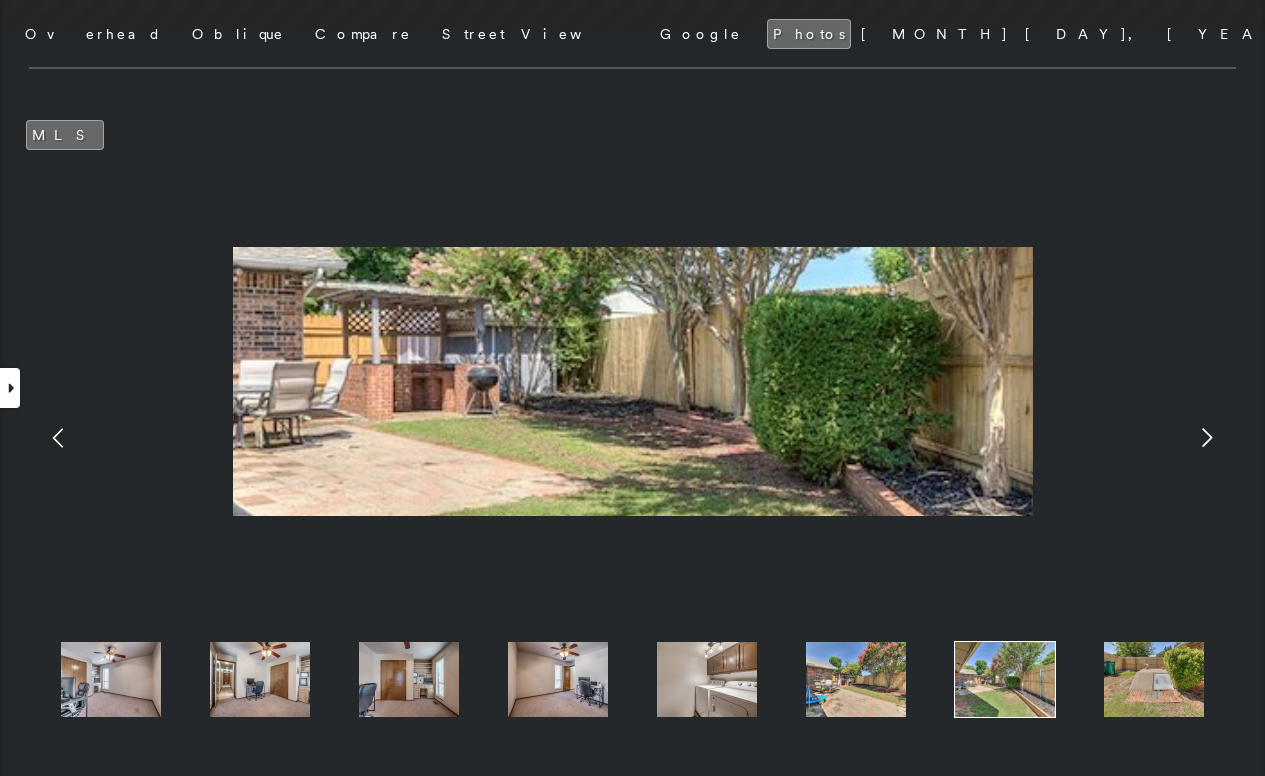 drag, startPoint x: 471, startPoint y: 394, endPoint x: 736, endPoint y: 475, distance: 277.10287 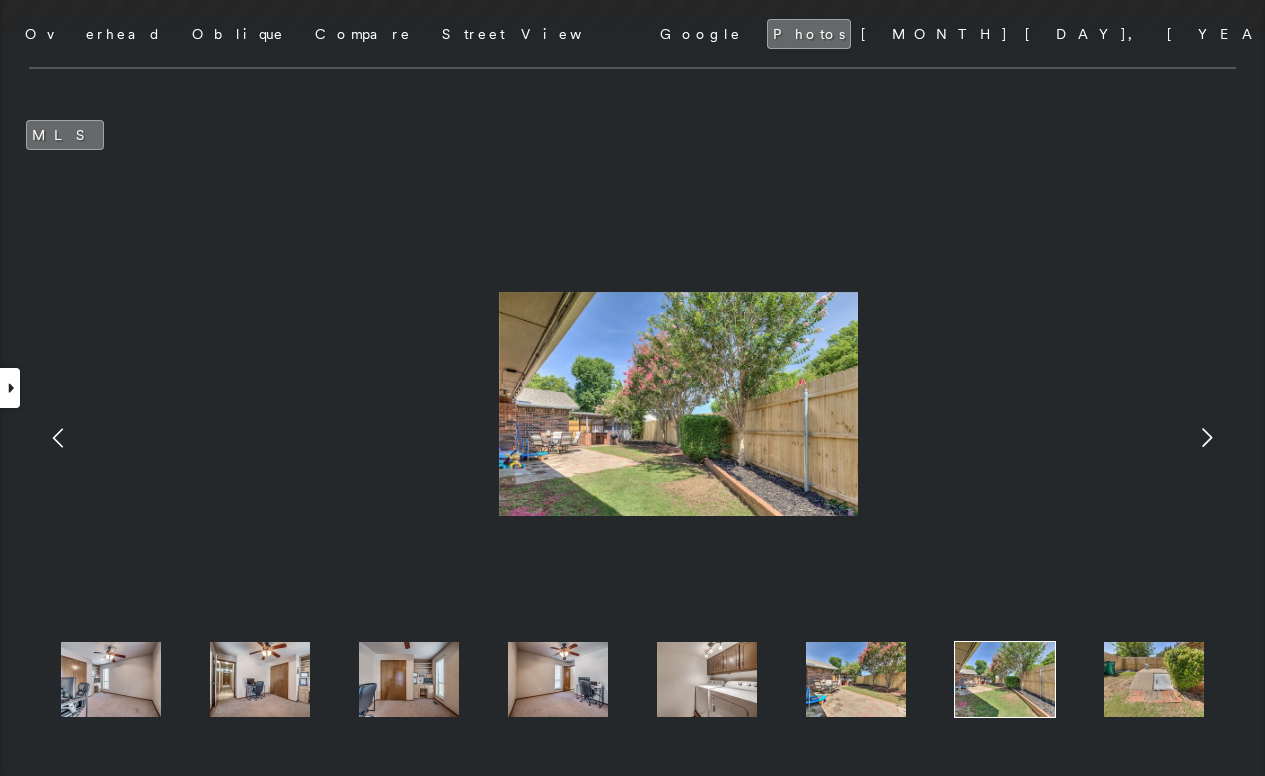 click 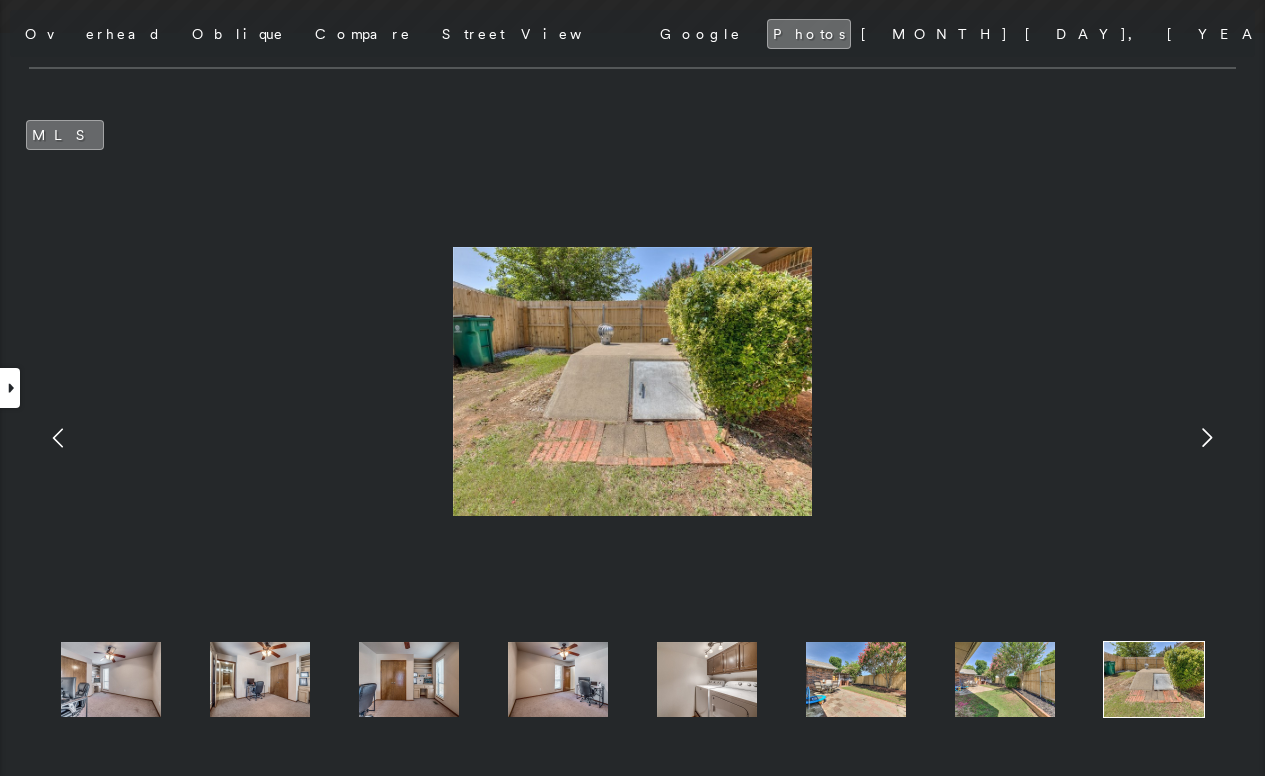 click 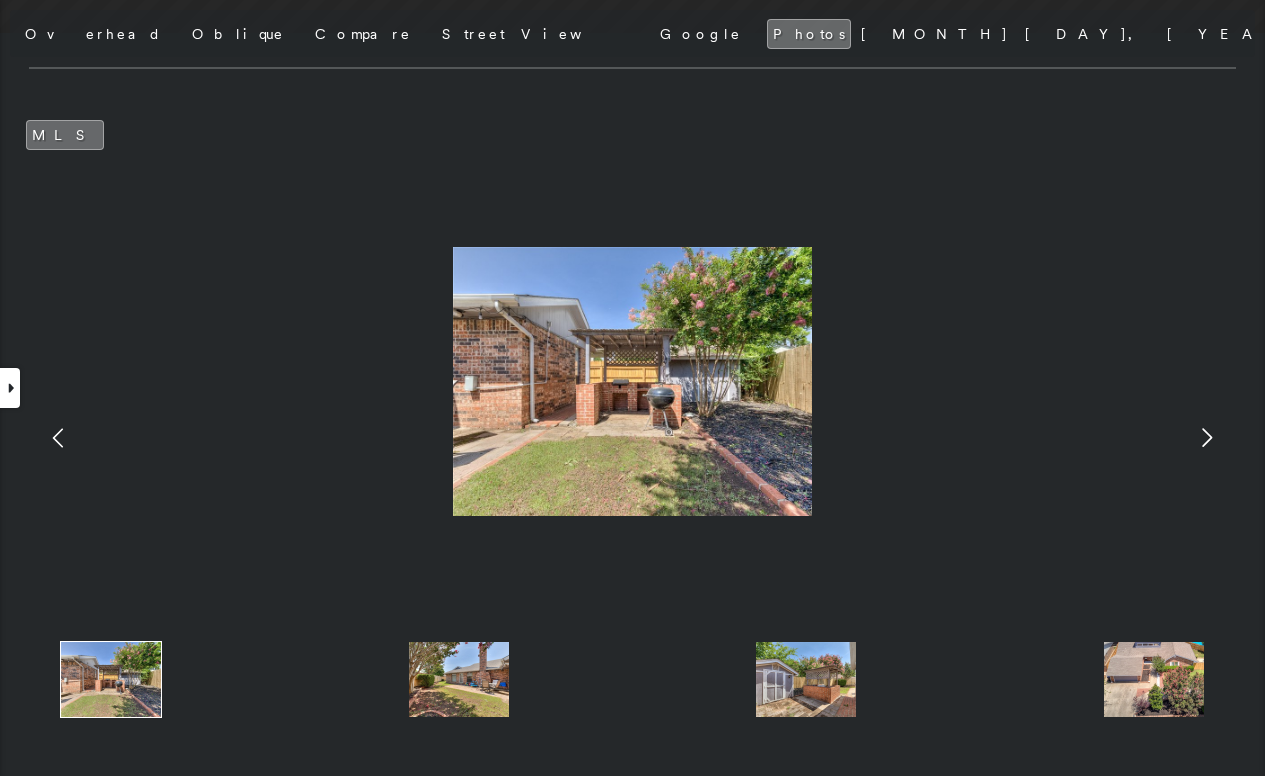click 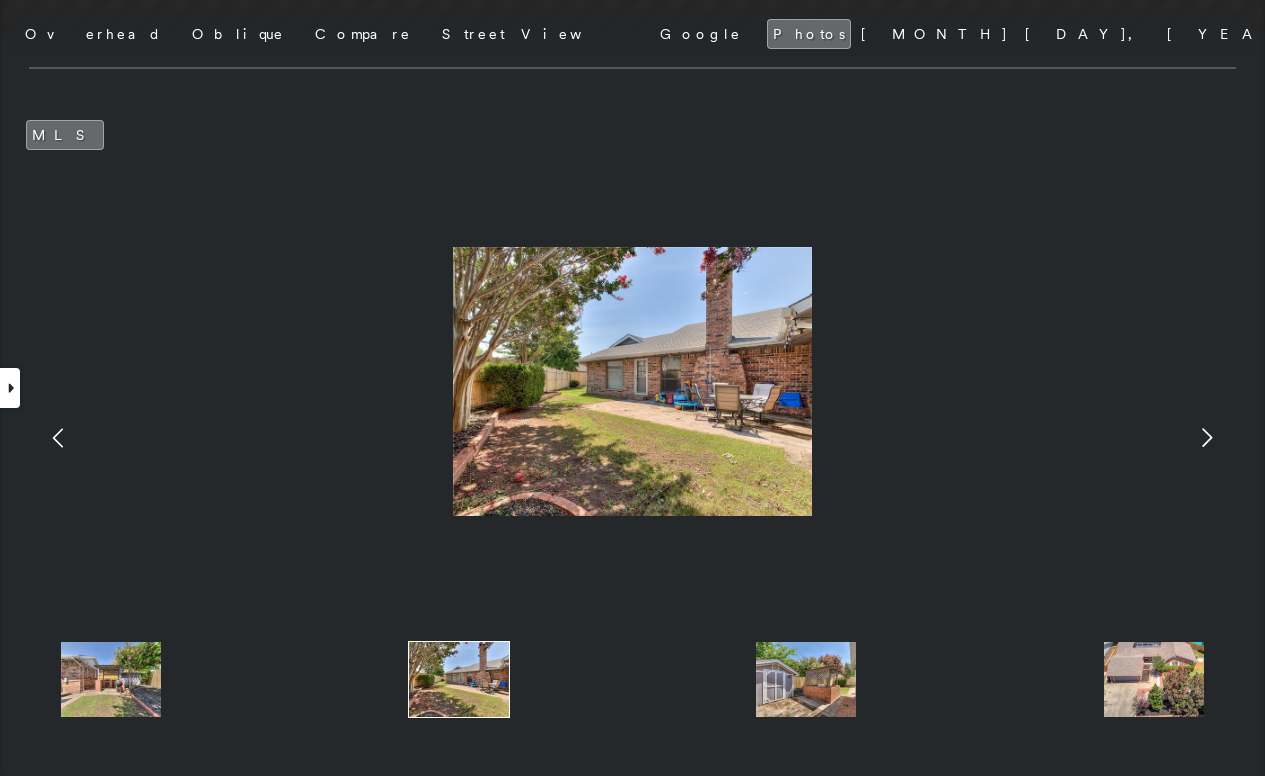 click 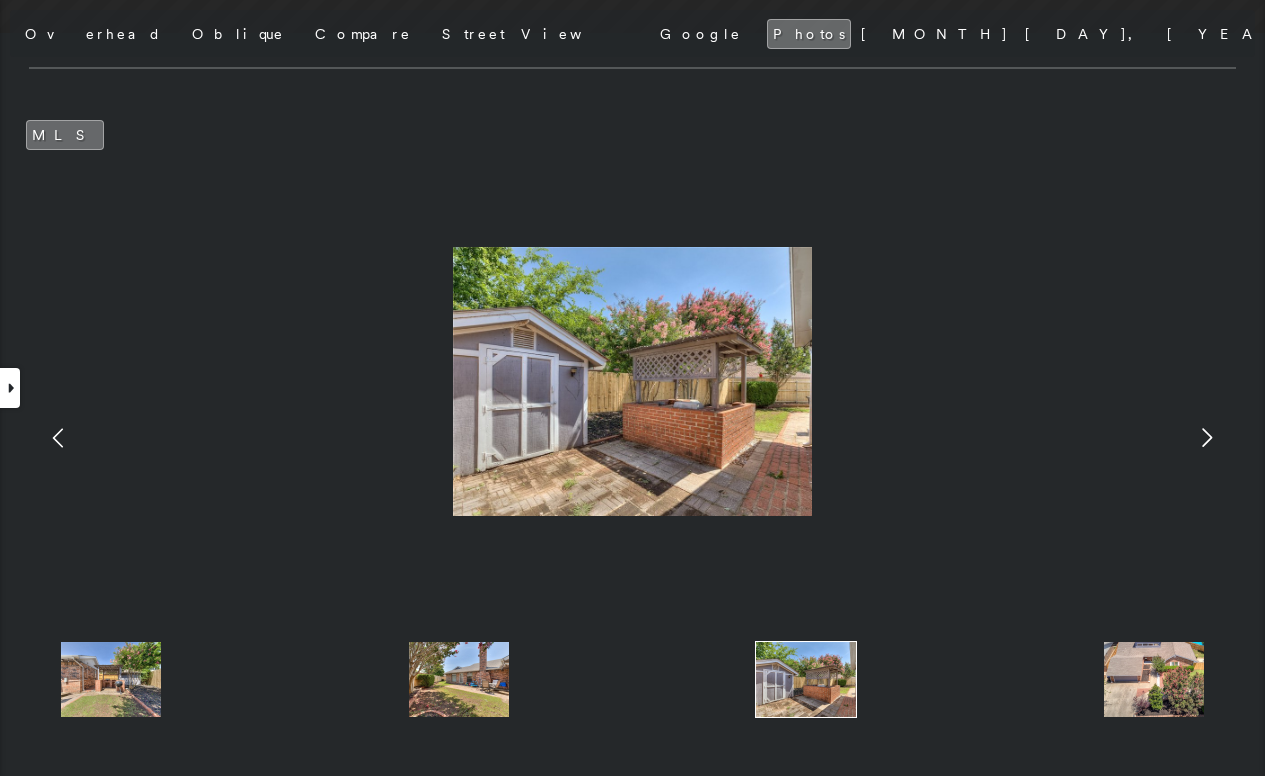 click 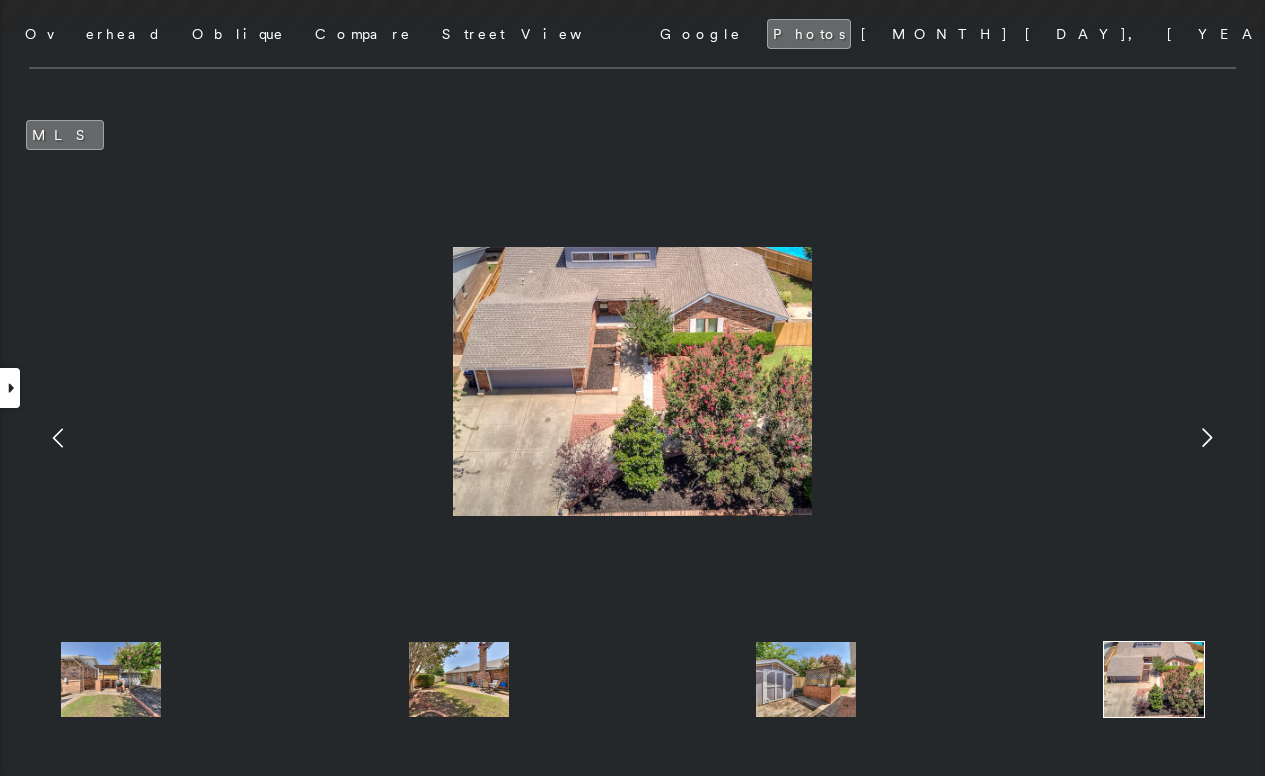 click 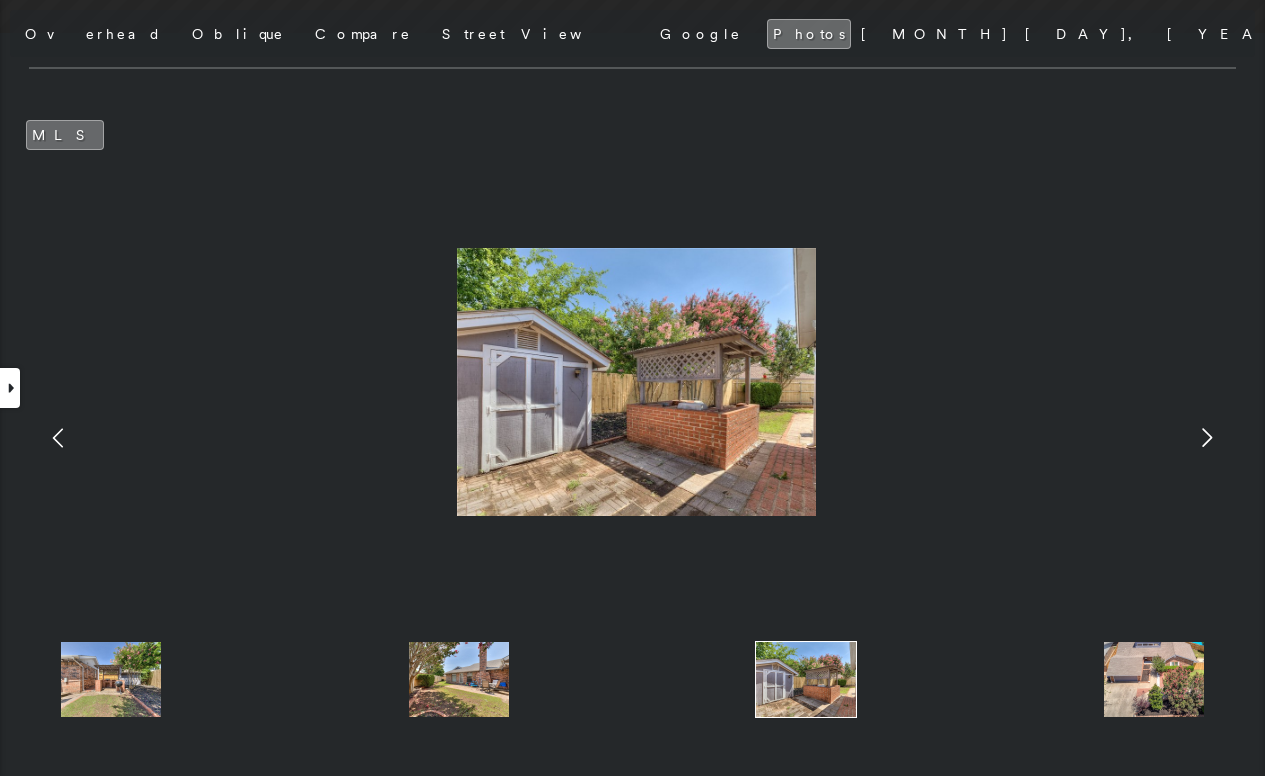 click 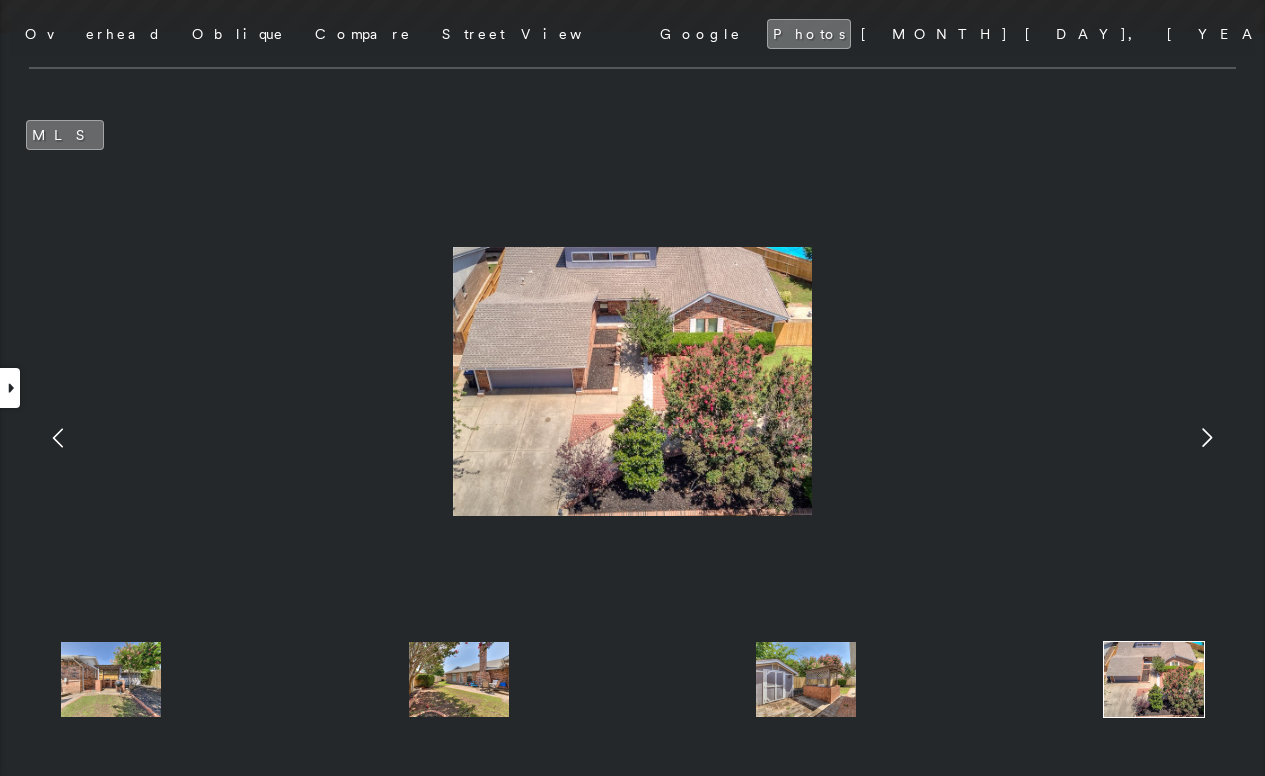 click 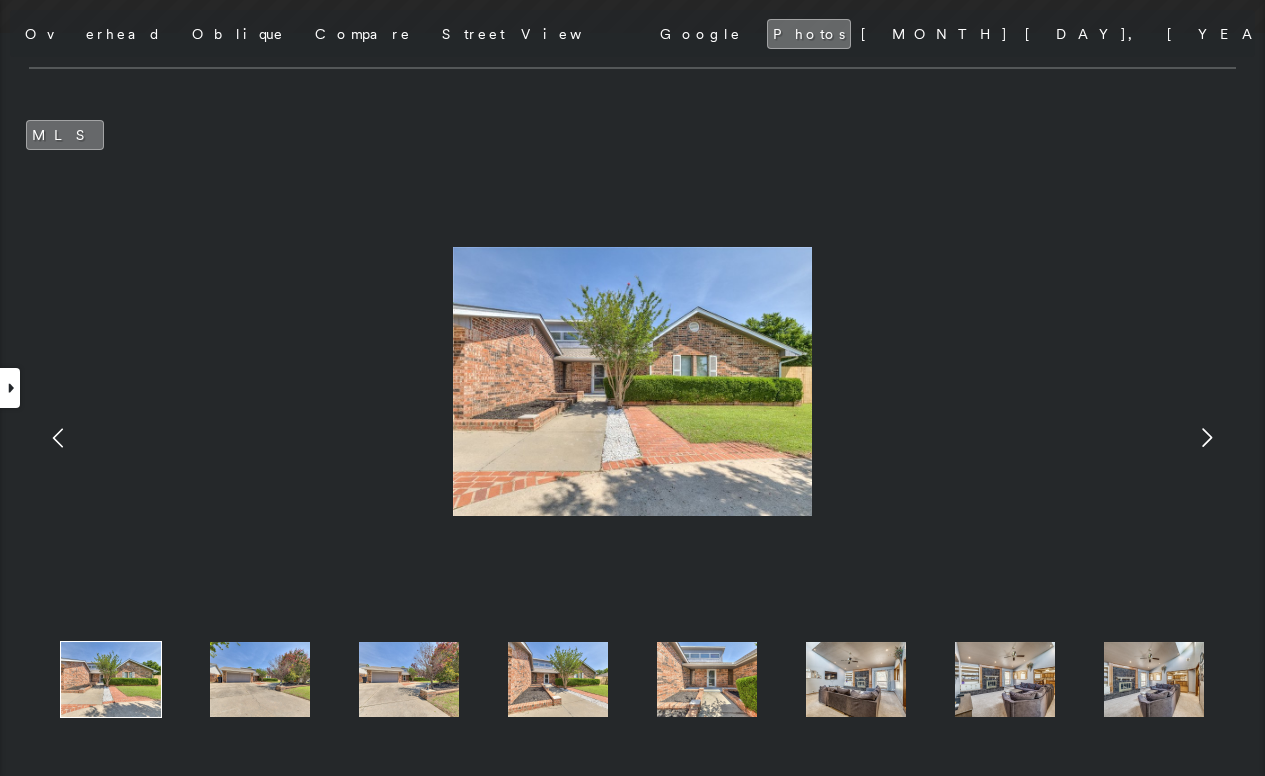 click 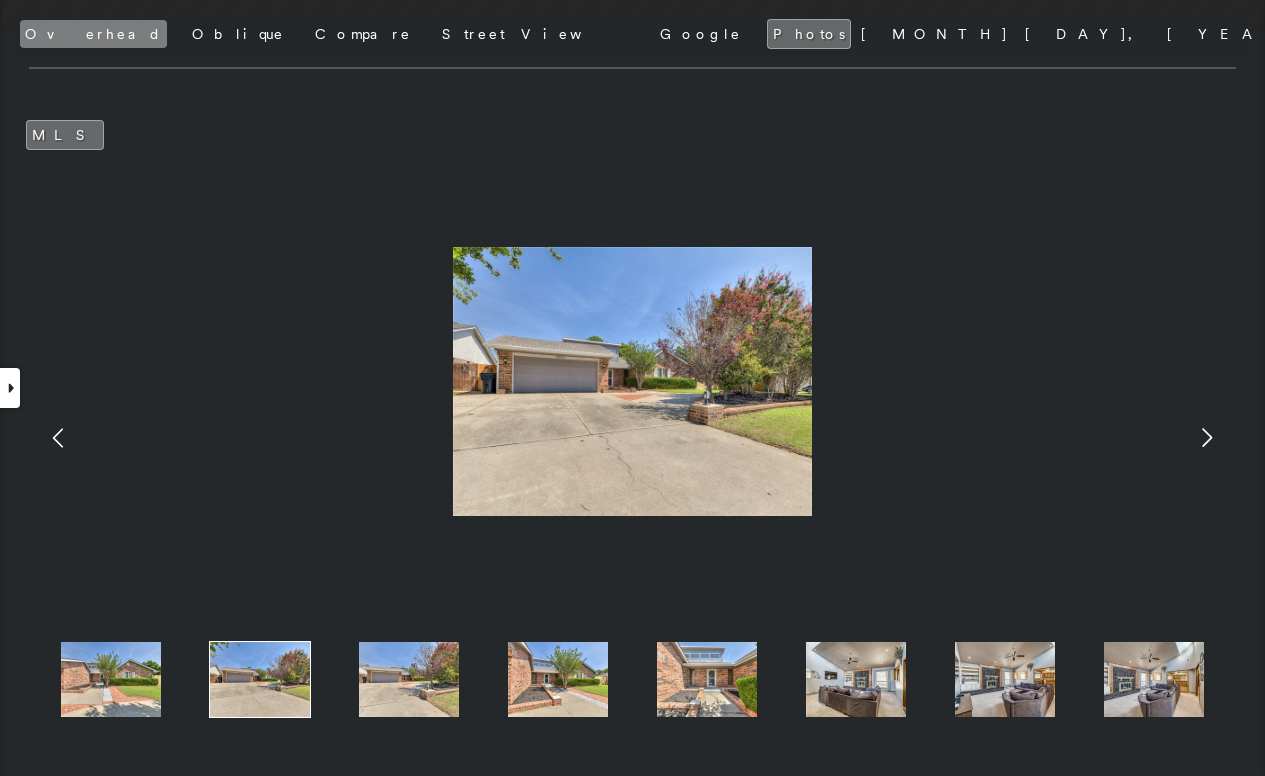 click on "Overhead" at bounding box center (93, 34) 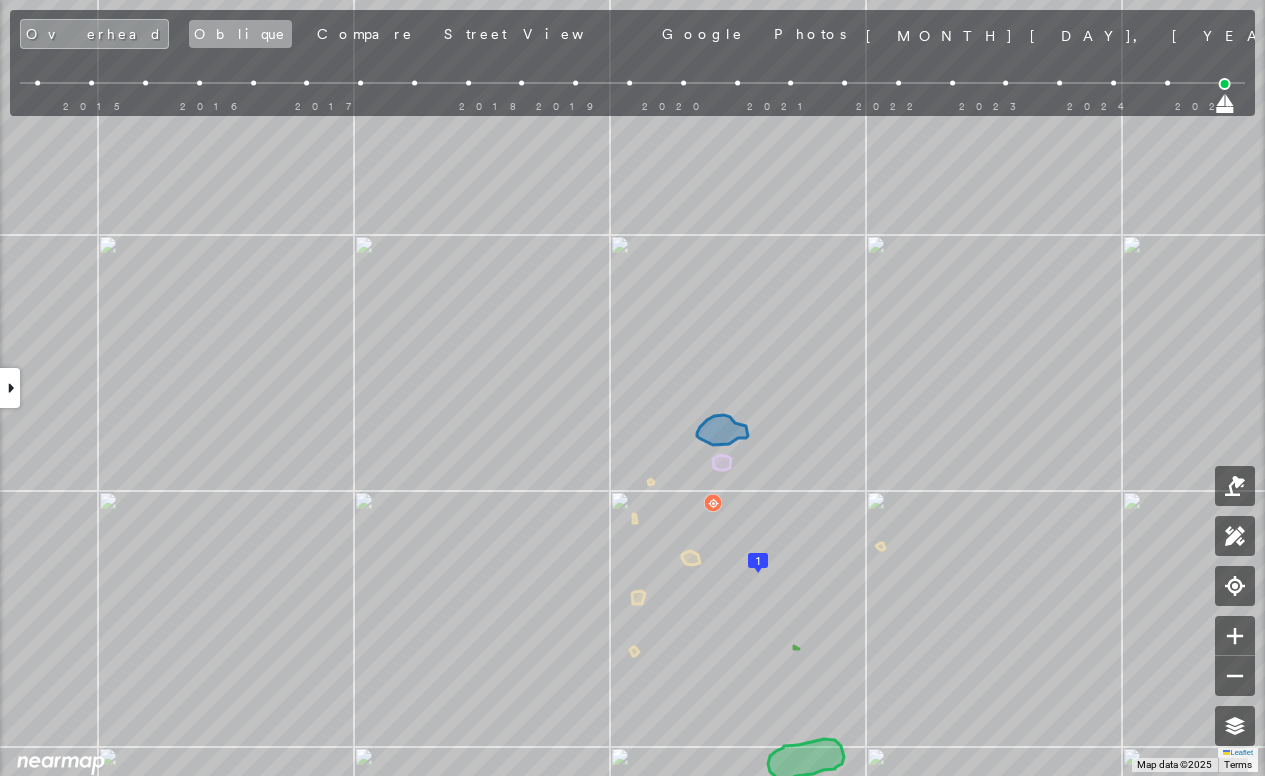 click on "Oblique" at bounding box center (240, 34) 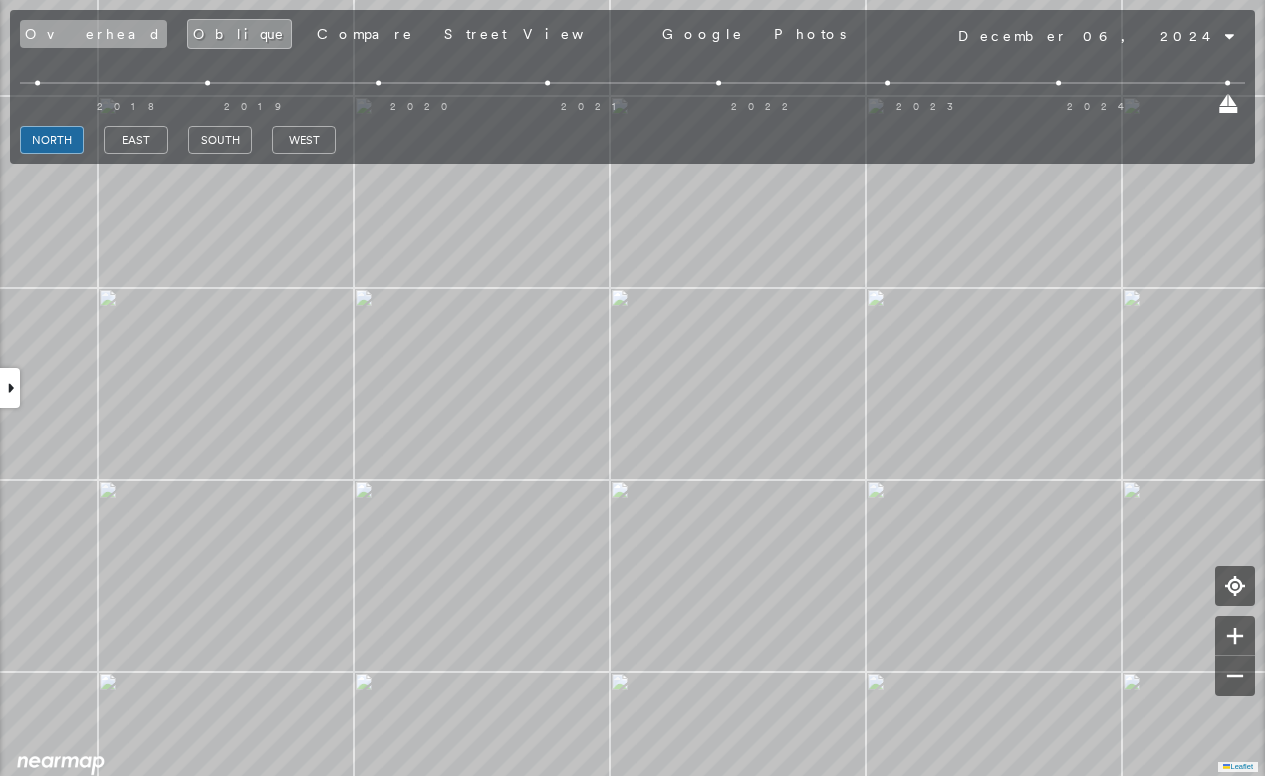 drag, startPoint x: 65, startPoint y: 45, endPoint x: 77, endPoint y: 42, distance: 12.369317 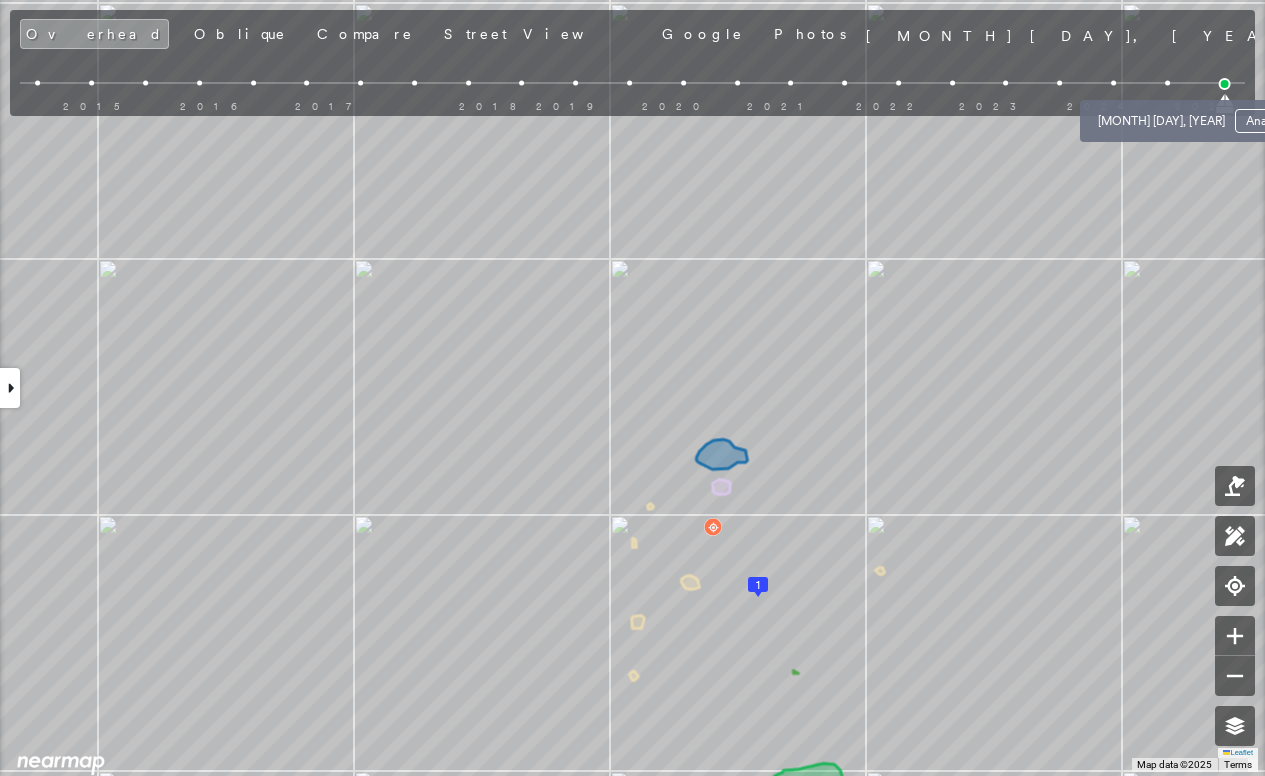 click at bounding box center (1167, 83) 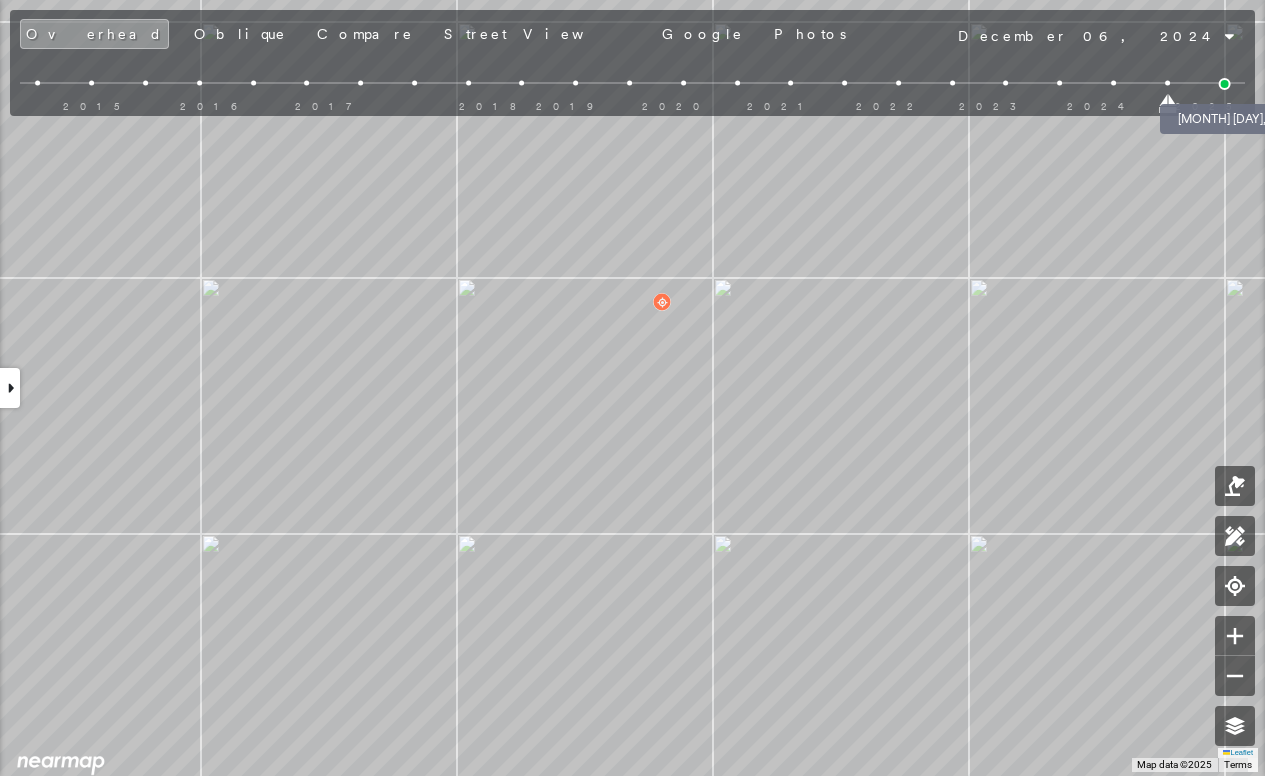 click at bounding box center [1225, 84] 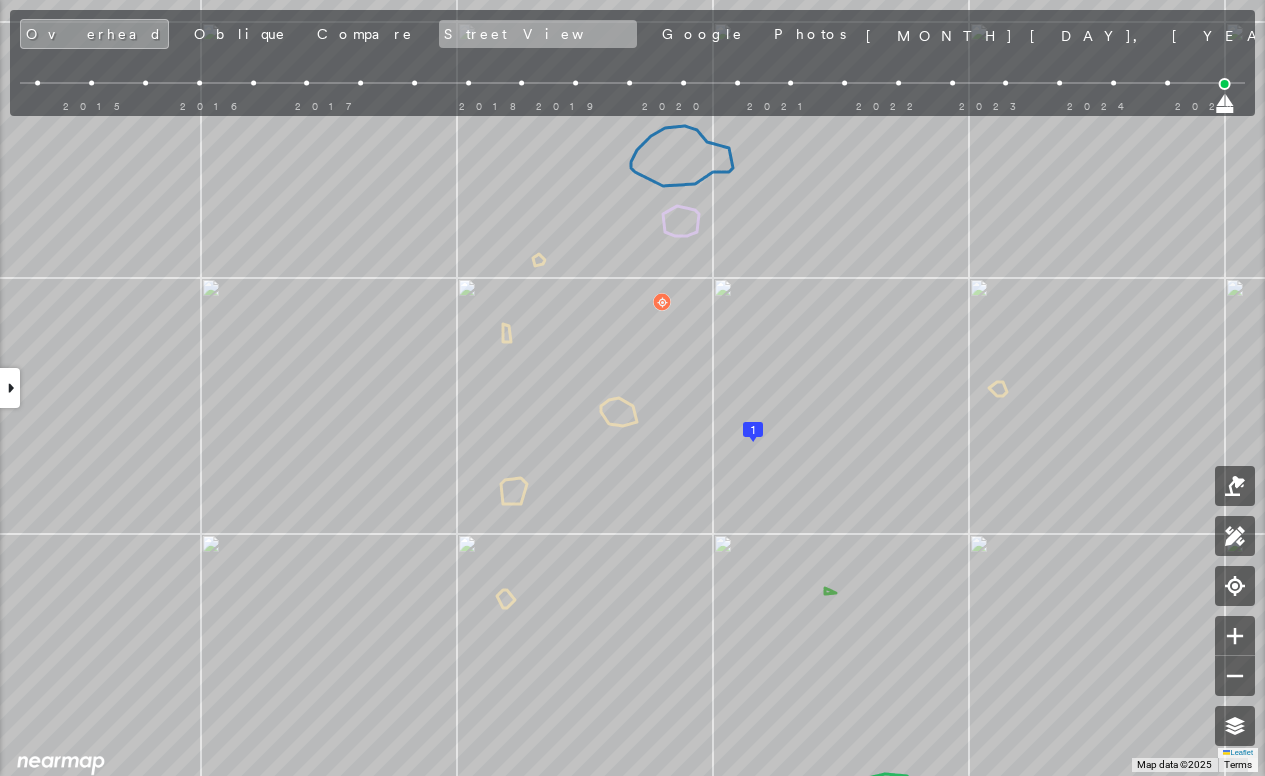 click on "Street View" at bounding box center [538, 34] 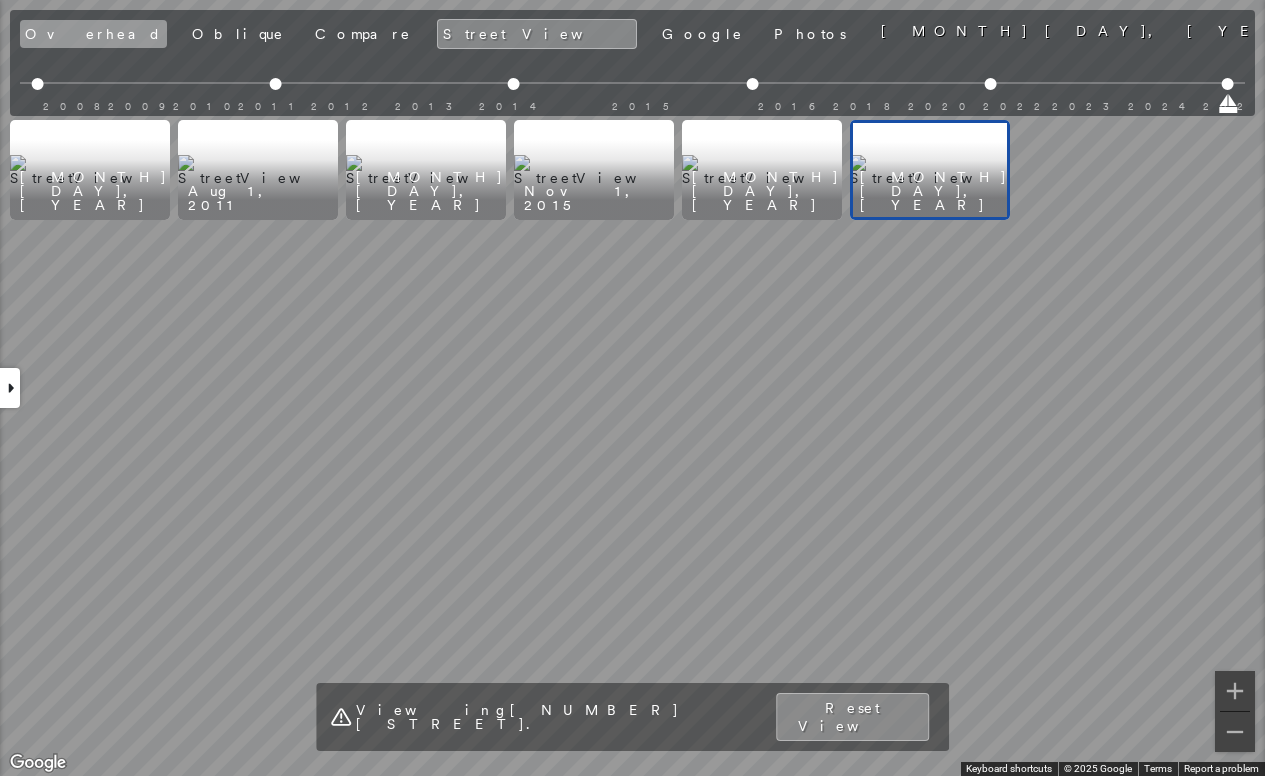 click on "Overhead" at bounding box center (93, 34) 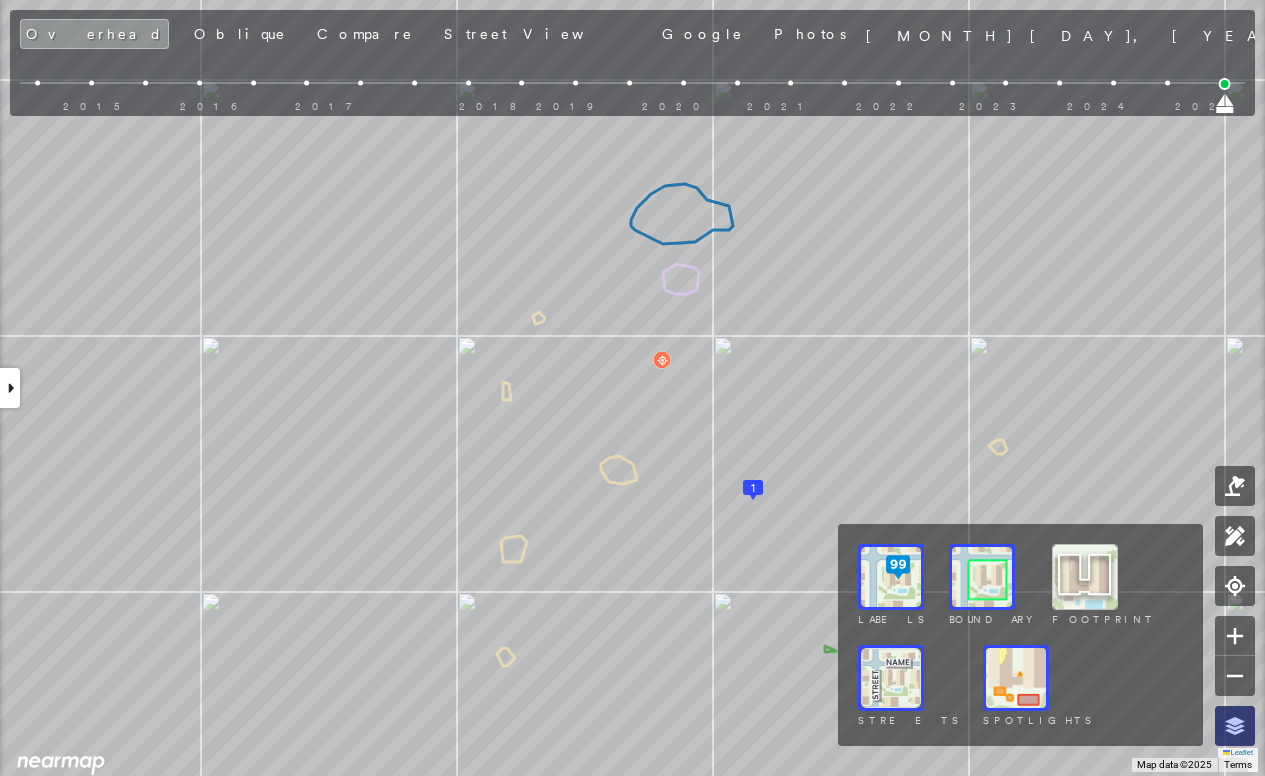 click at bounding box center [1235, 726] 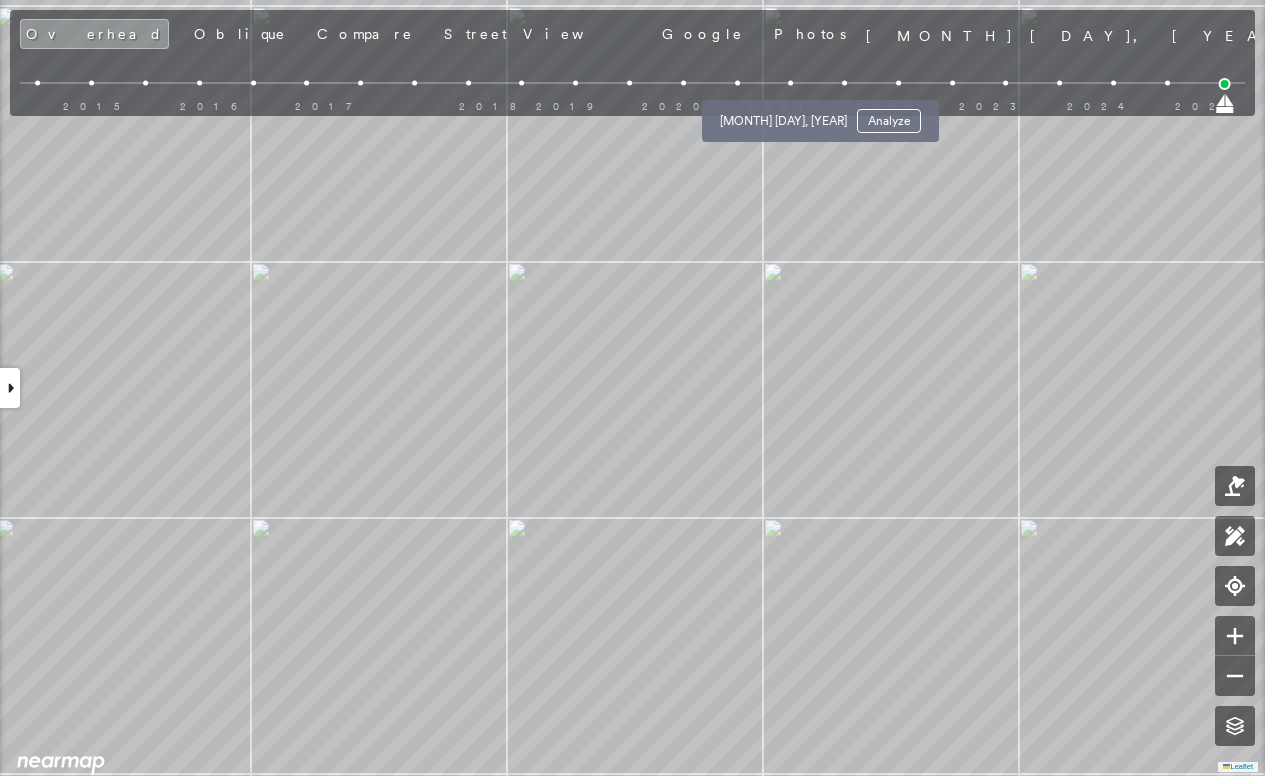click at bounding box center (790, 83) 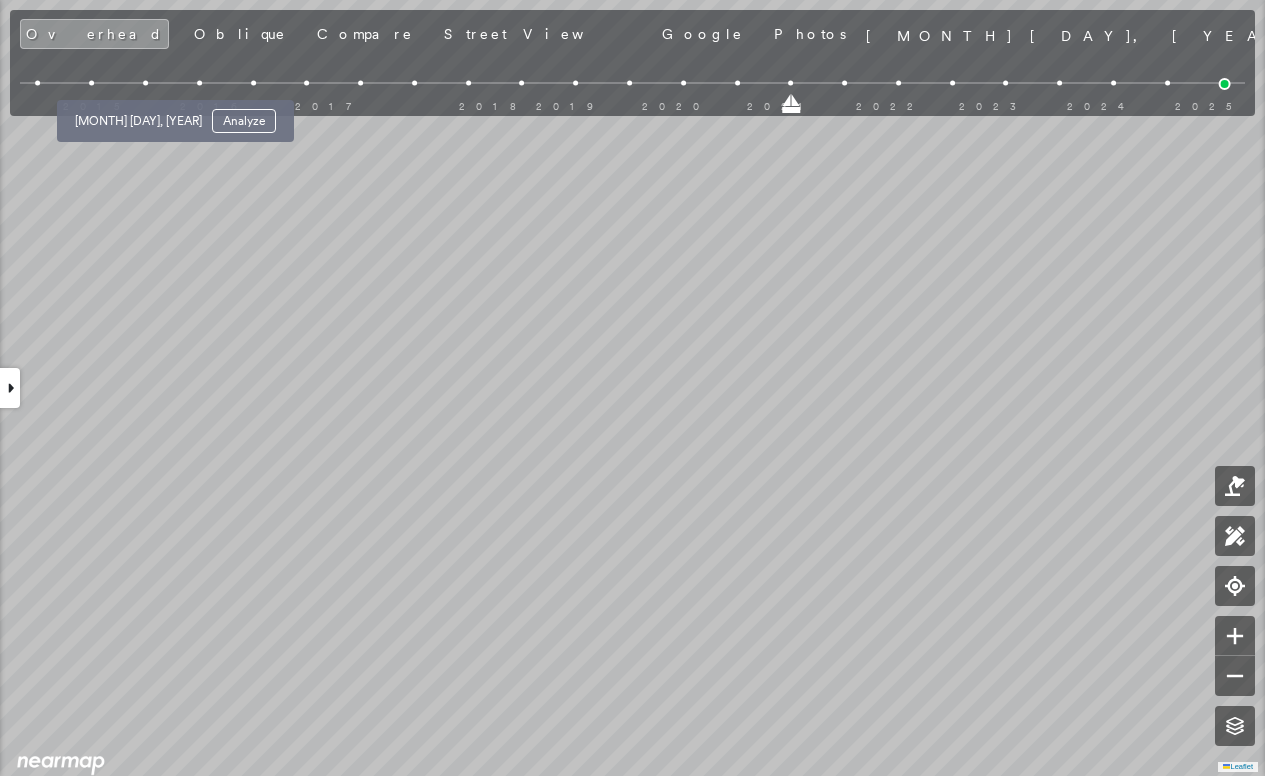 click at bounding box center (145, 83) 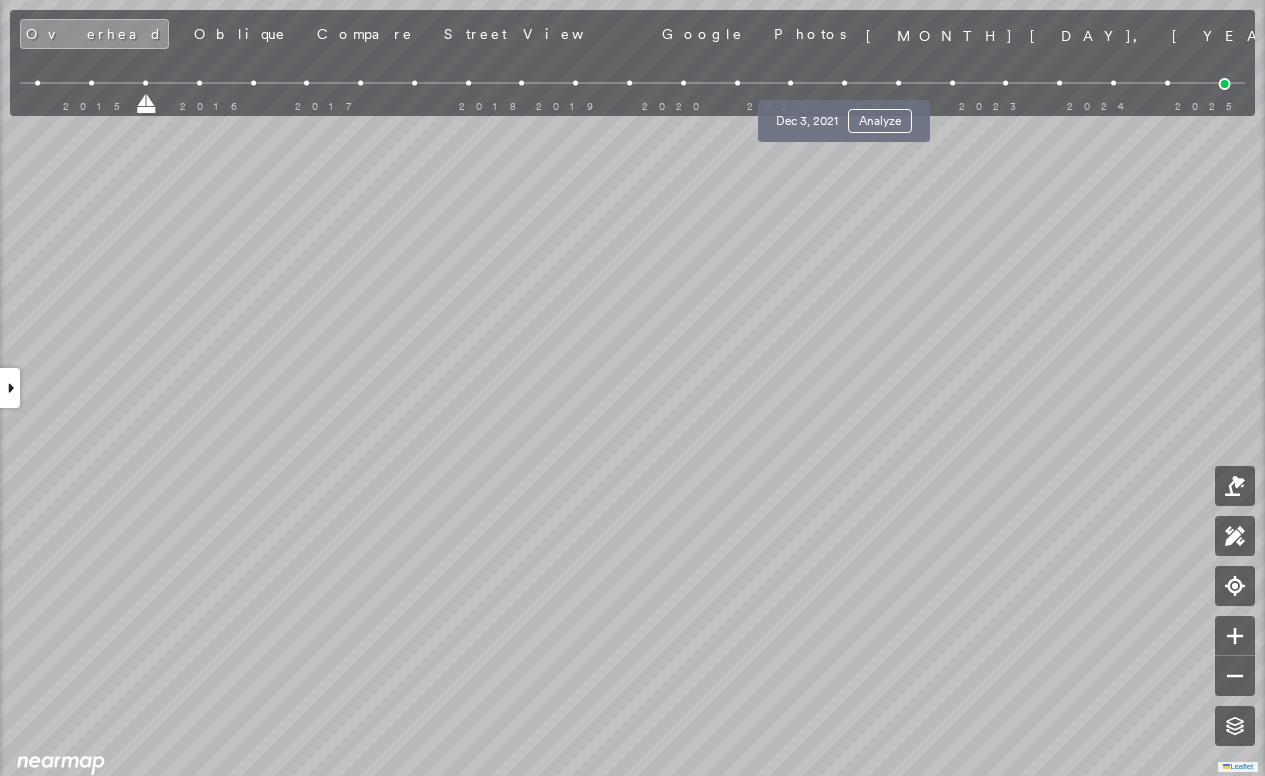 click at bounding box center (844, 83) 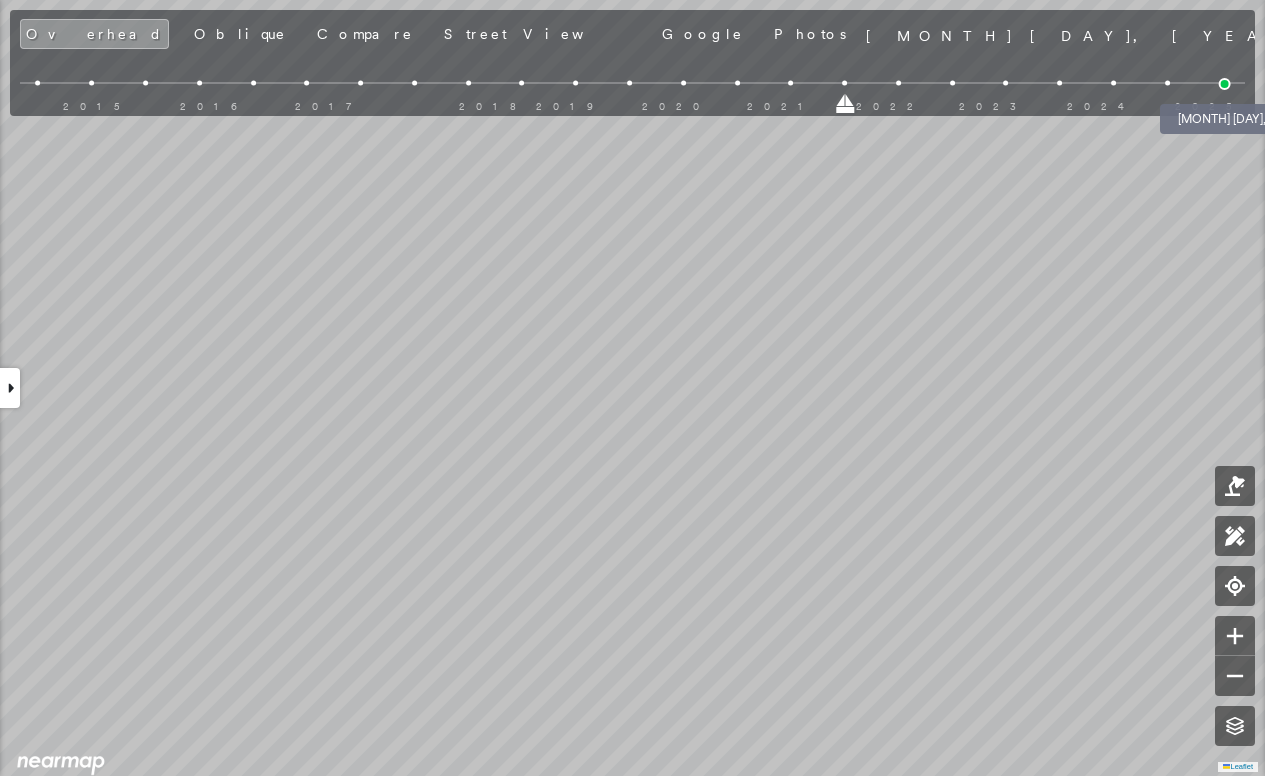 click at bounding box center [1225, 84] 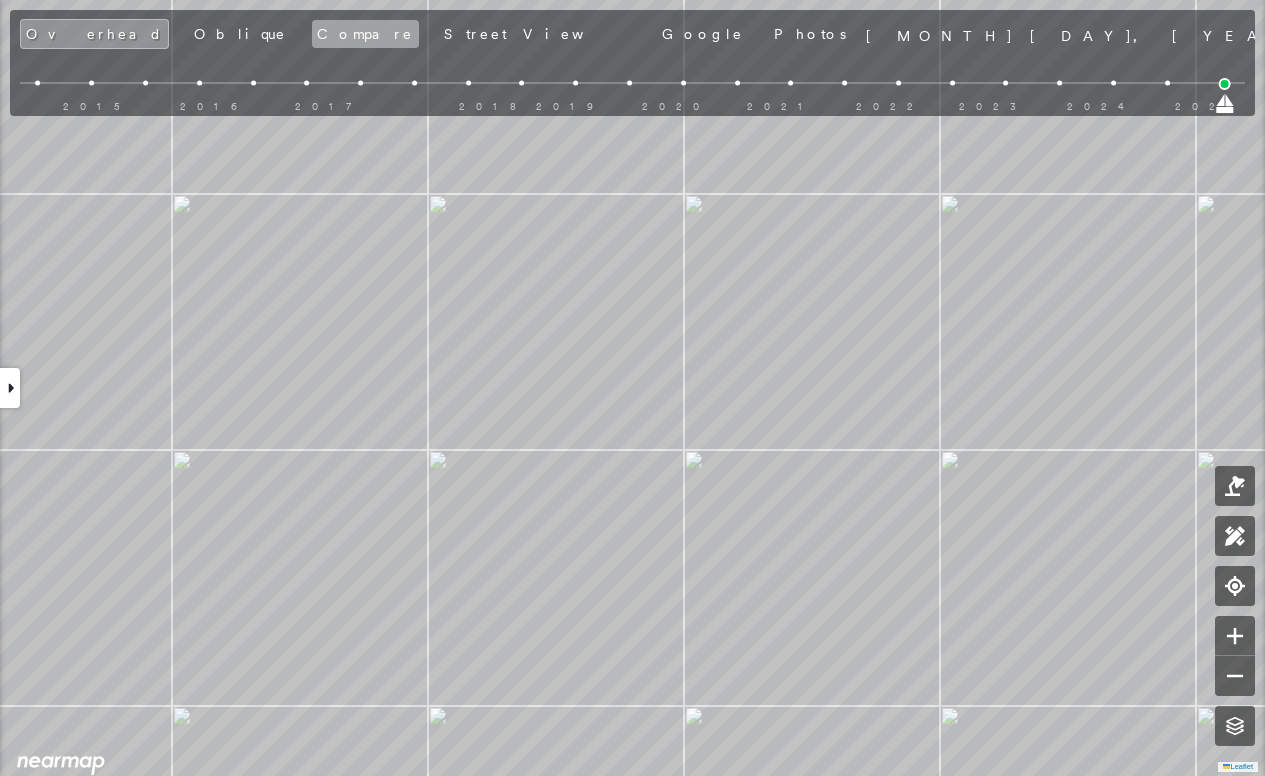 click on "Compare" at bounding box center [365, 34] 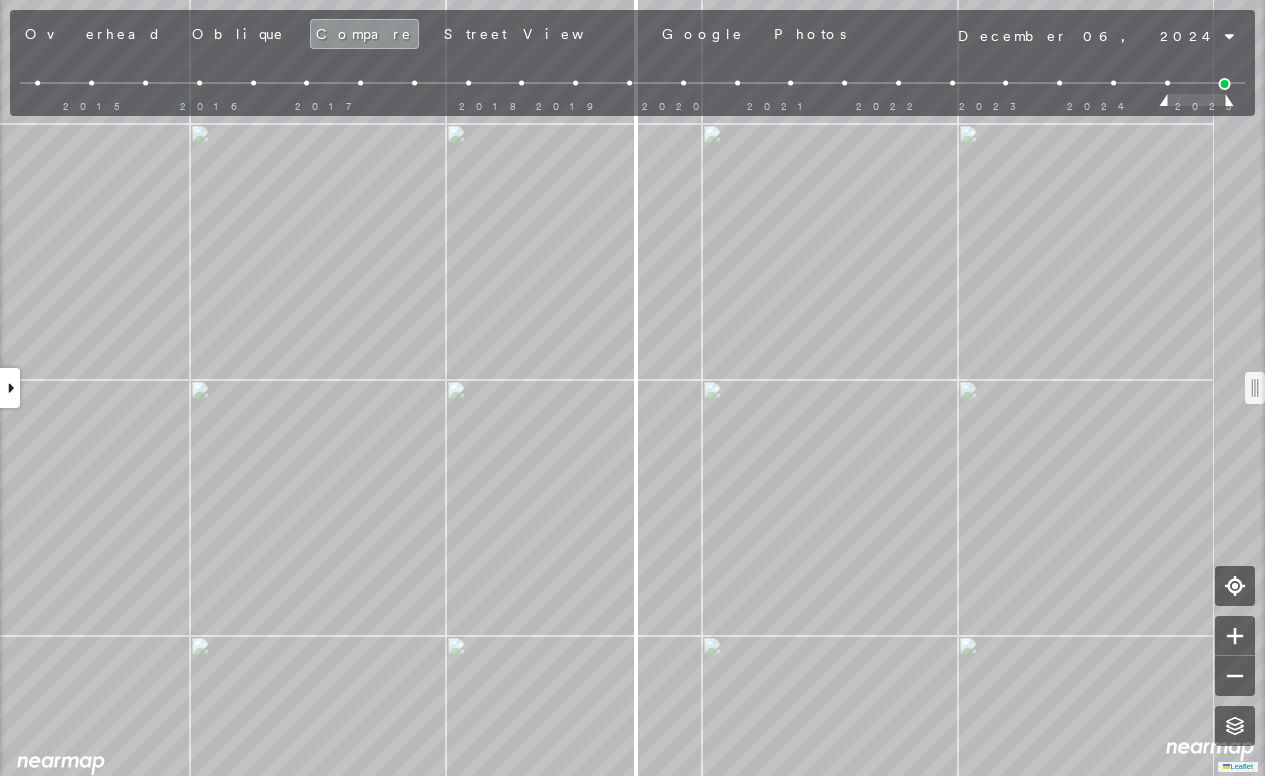 click on "Overhead Oblique Compare Street View Google Photos December 06, 2024 2015 2016 2017 2018 2019 2020 2021 2022 2023 2024 2025 2008 2009 2010 2011 2012 2013 2014 2015 2016 2018 2020 2022 2023 2024 2025 north east south west" at bounding box center (632, 58) 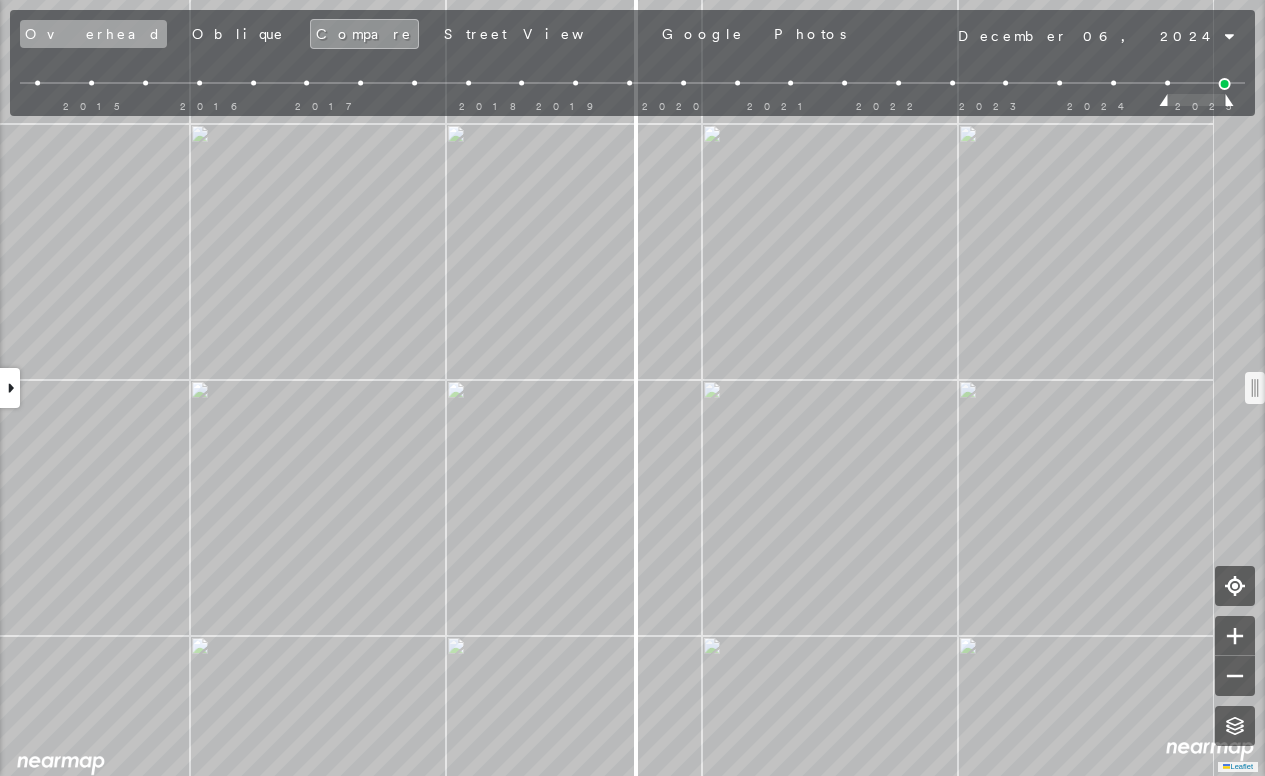 click on "Overhead" at bounding box center [93, 34] 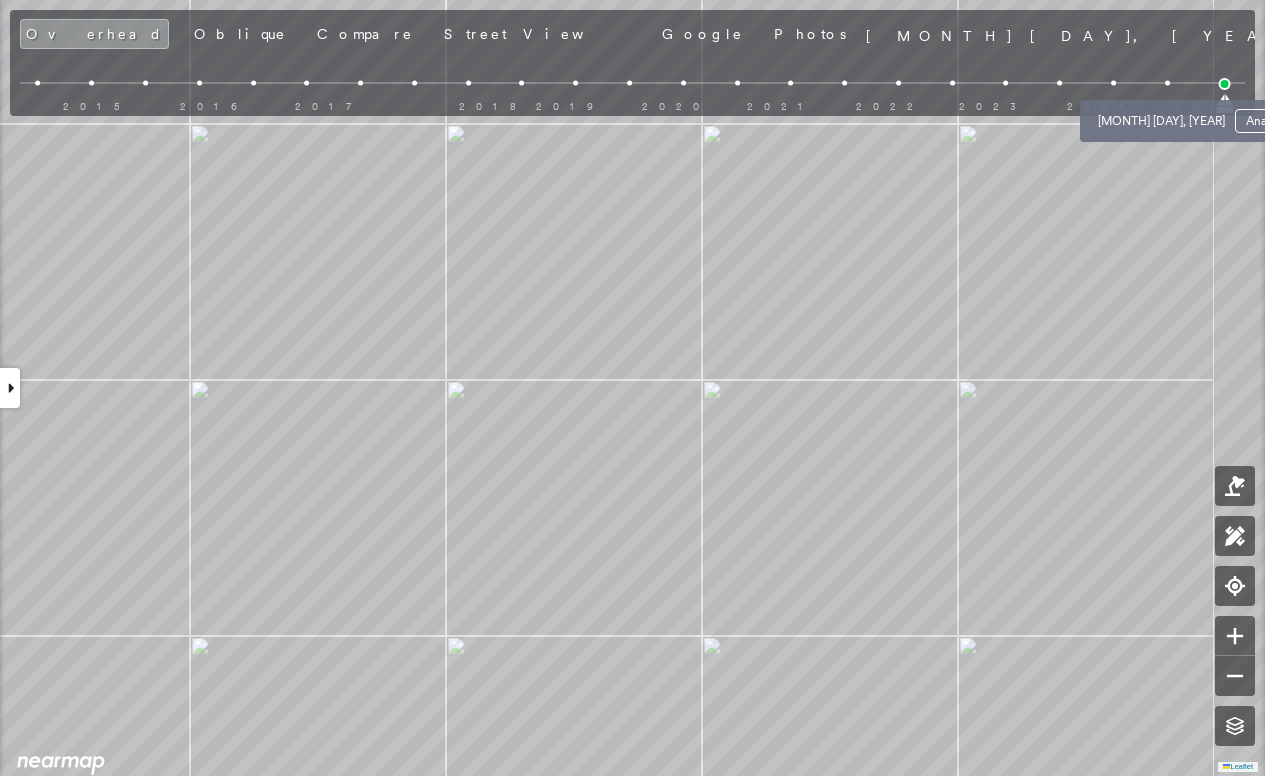 click at bounding box center [1167, 83] 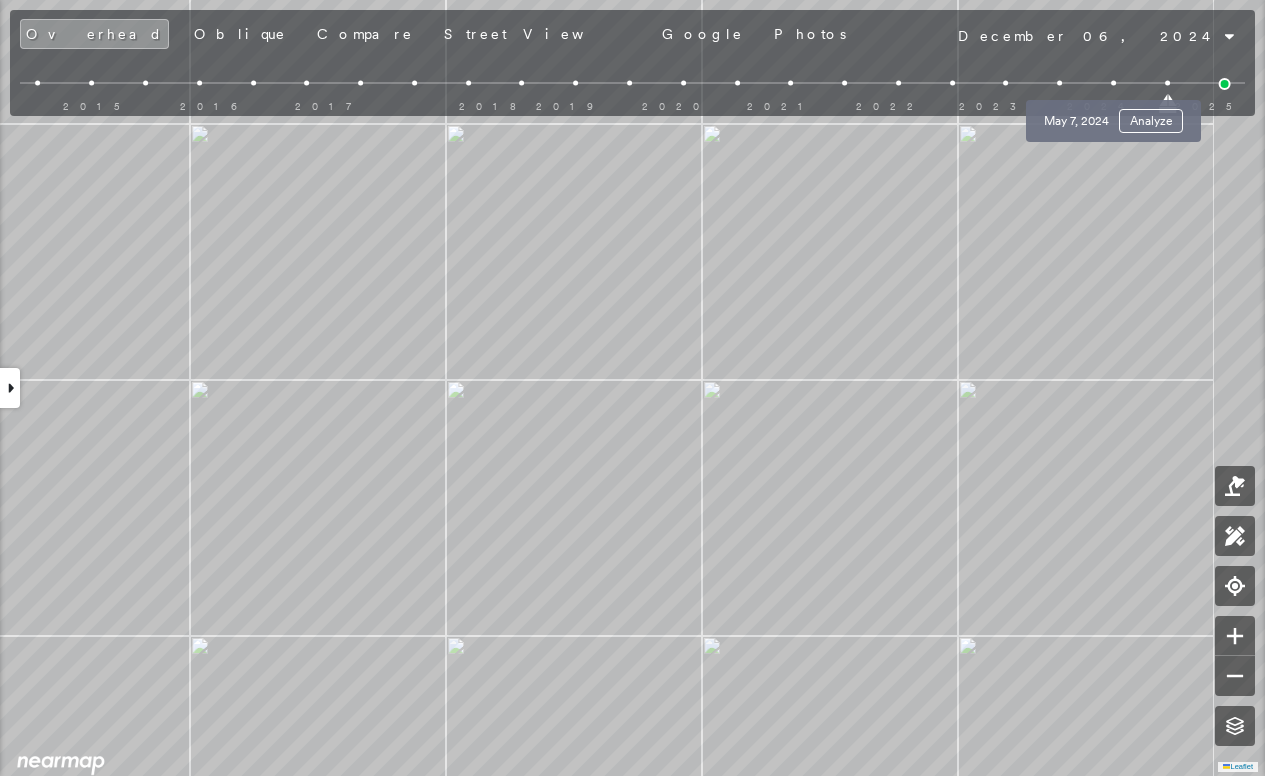 click at bounding box center (1113, 83) 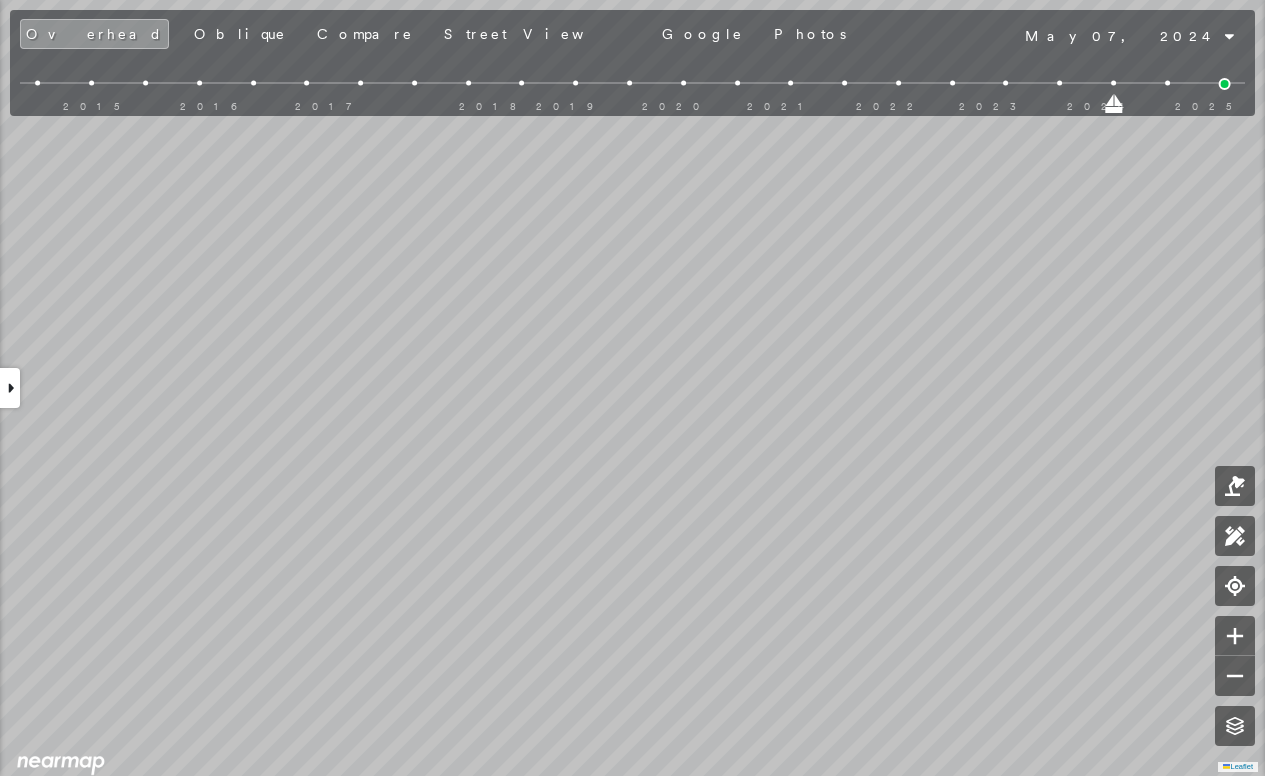 click on "Street View" at bounding box center (538, 34) 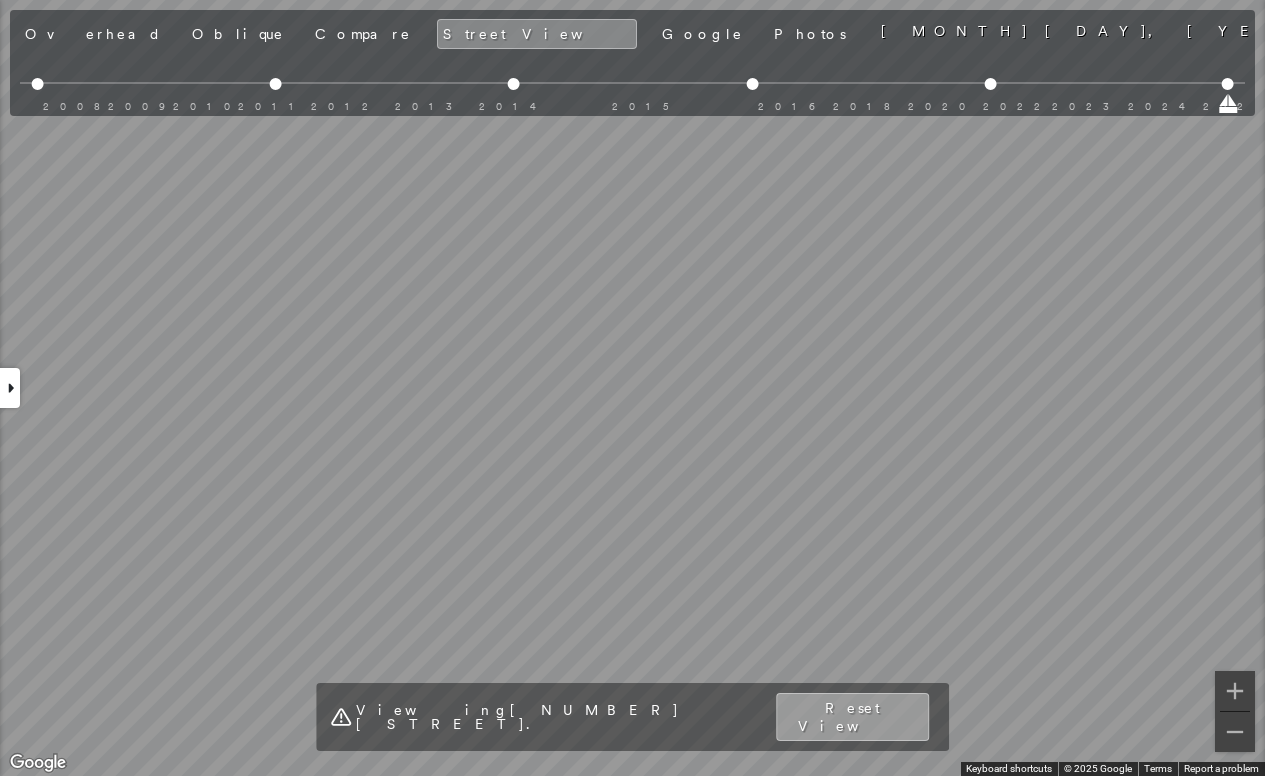 click on "Reset View" at bounding box center (852, 717) 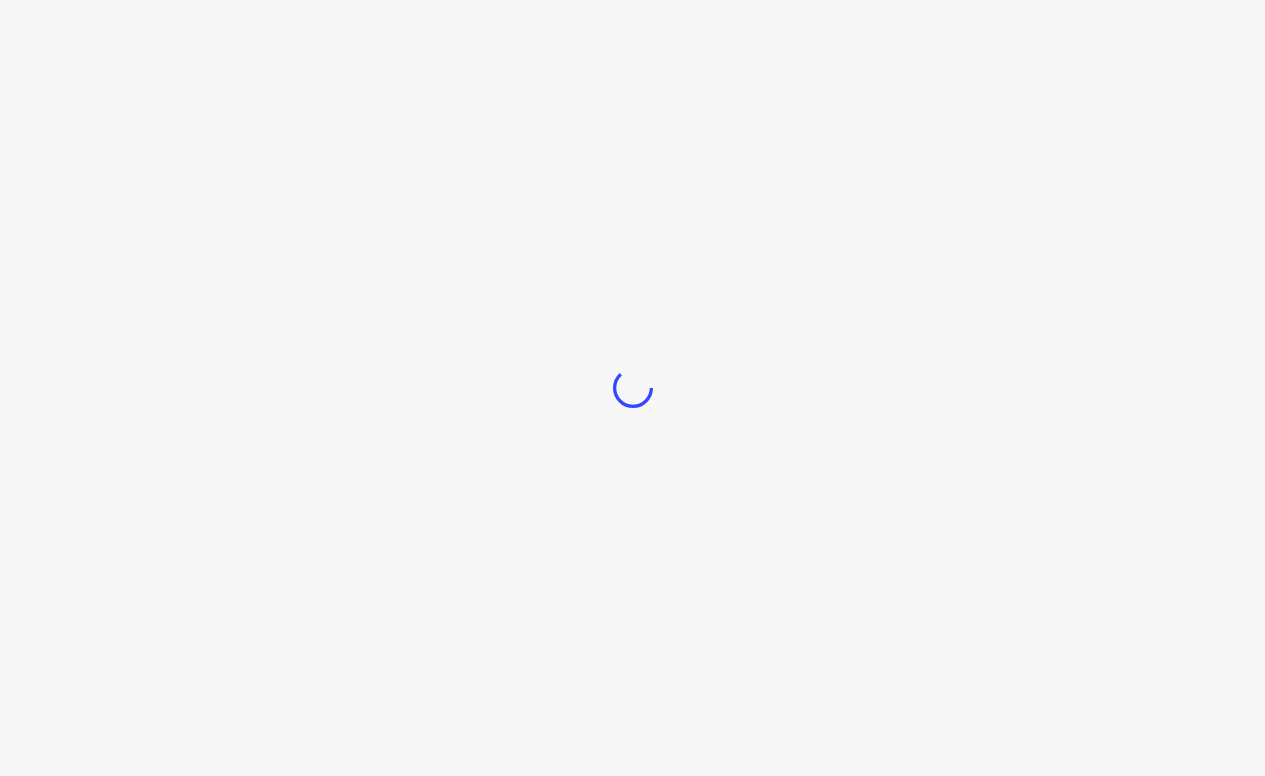 scroll, scrollTop: 0, scrollLeft: 0, axis: both 